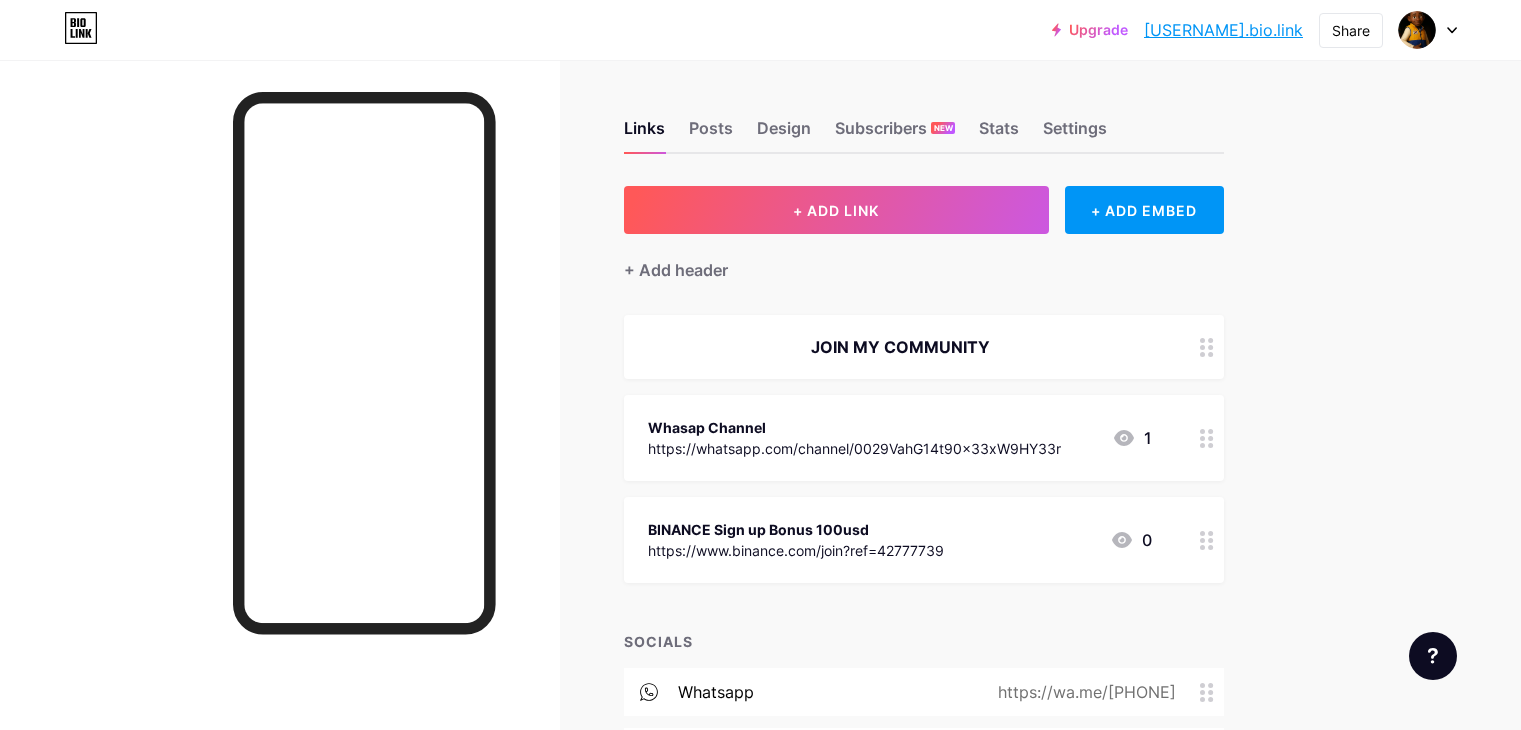 scroll, scrollTop: 0, scrollLeft: 0, axis: both 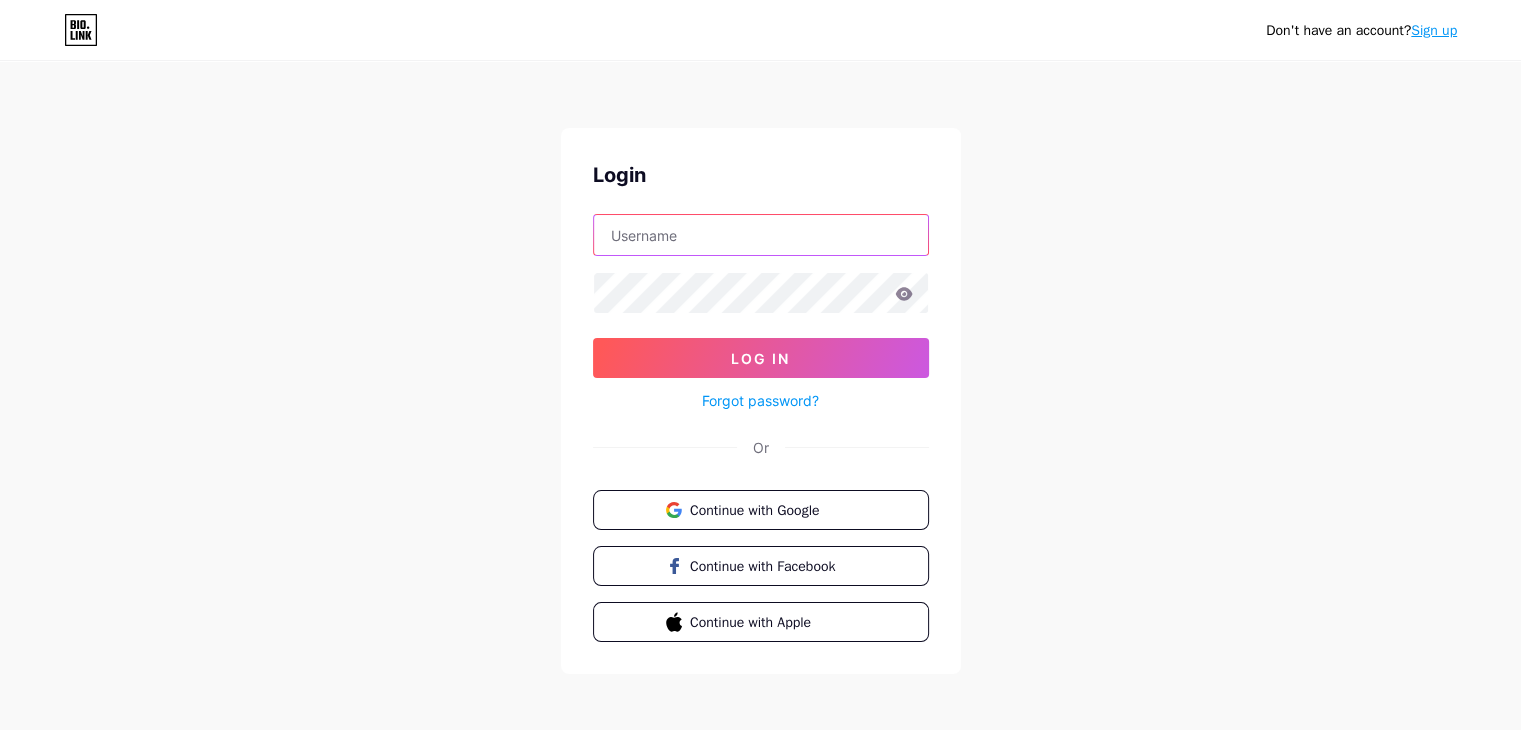 click at bounding box center (761, 235) 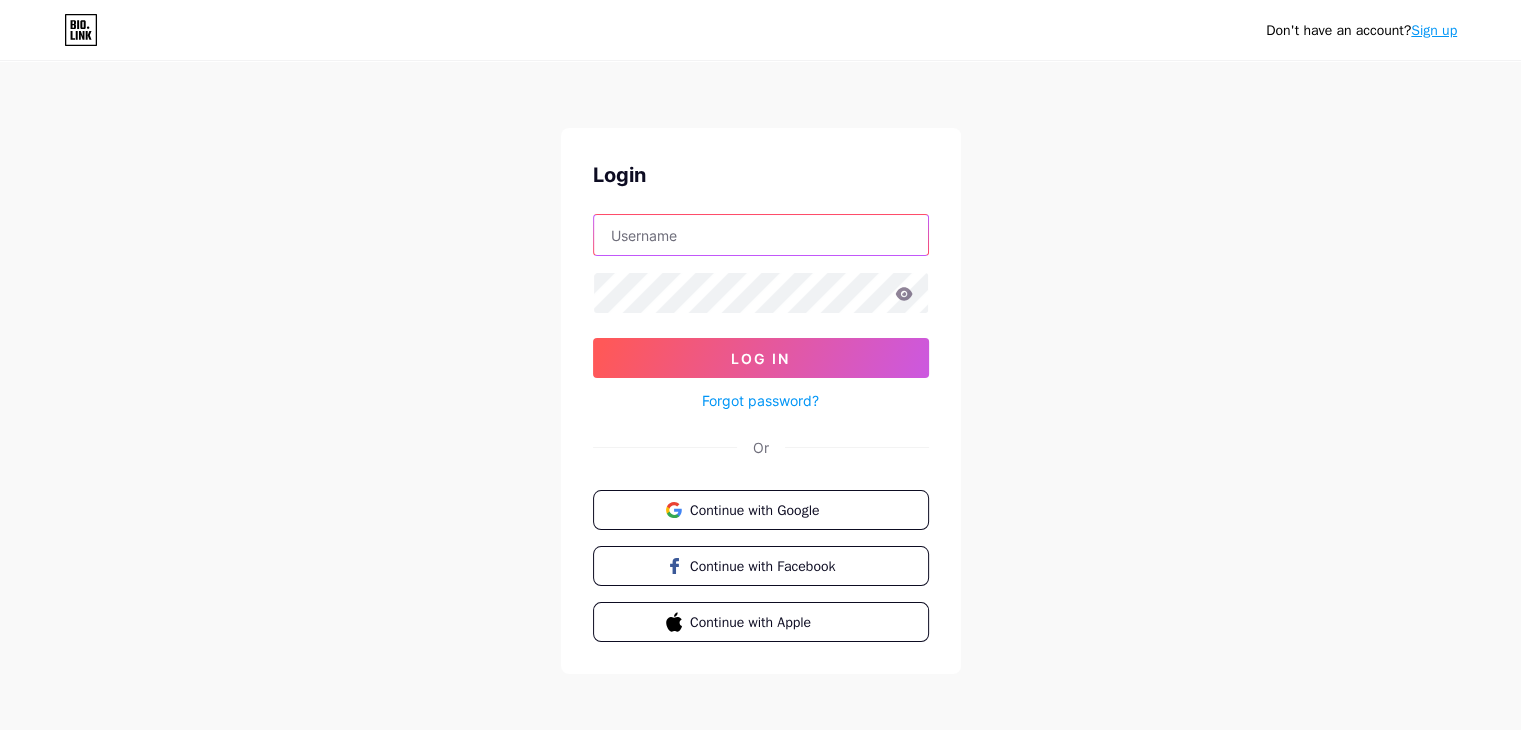 type on "[EMAIL]" 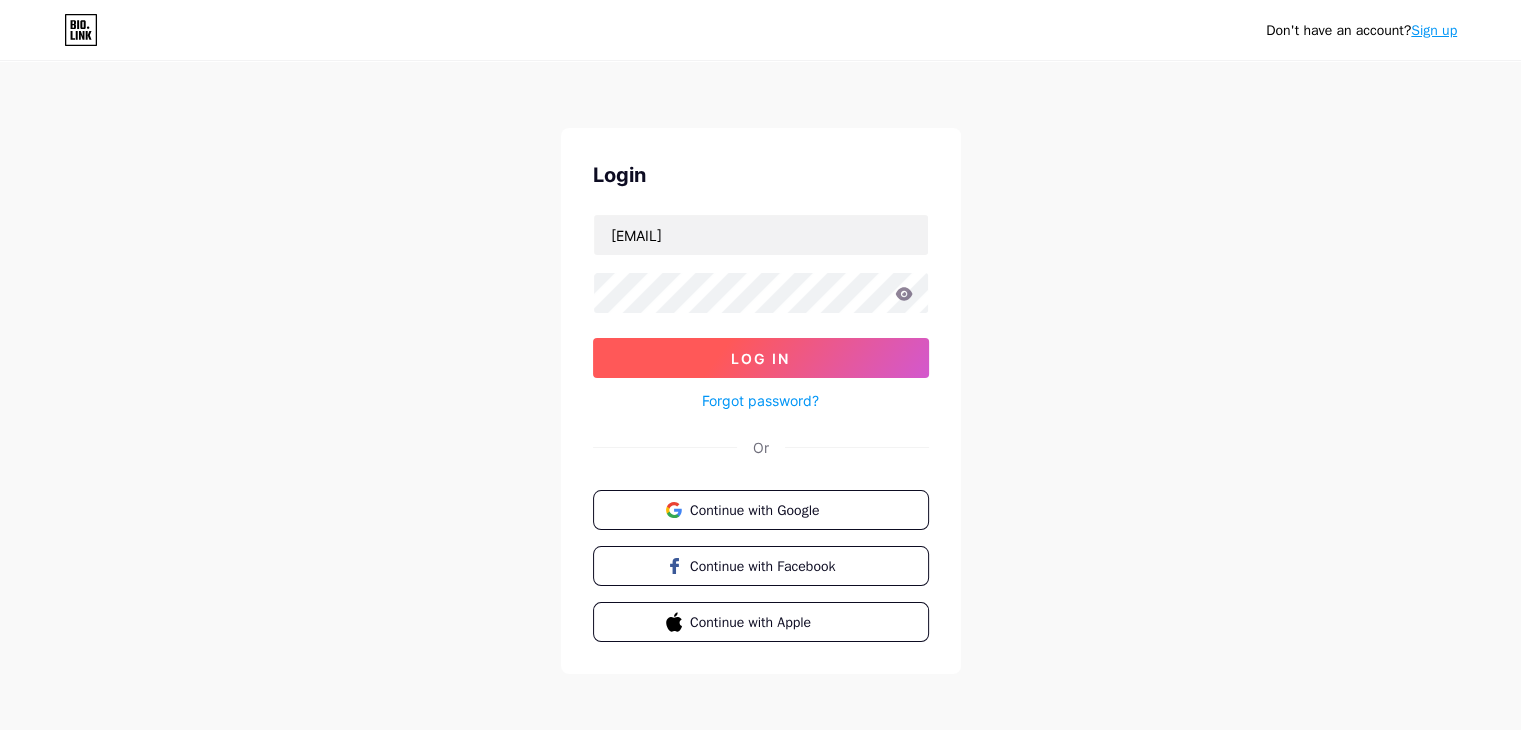 click on "Log In" at bounding box center (760, 358) 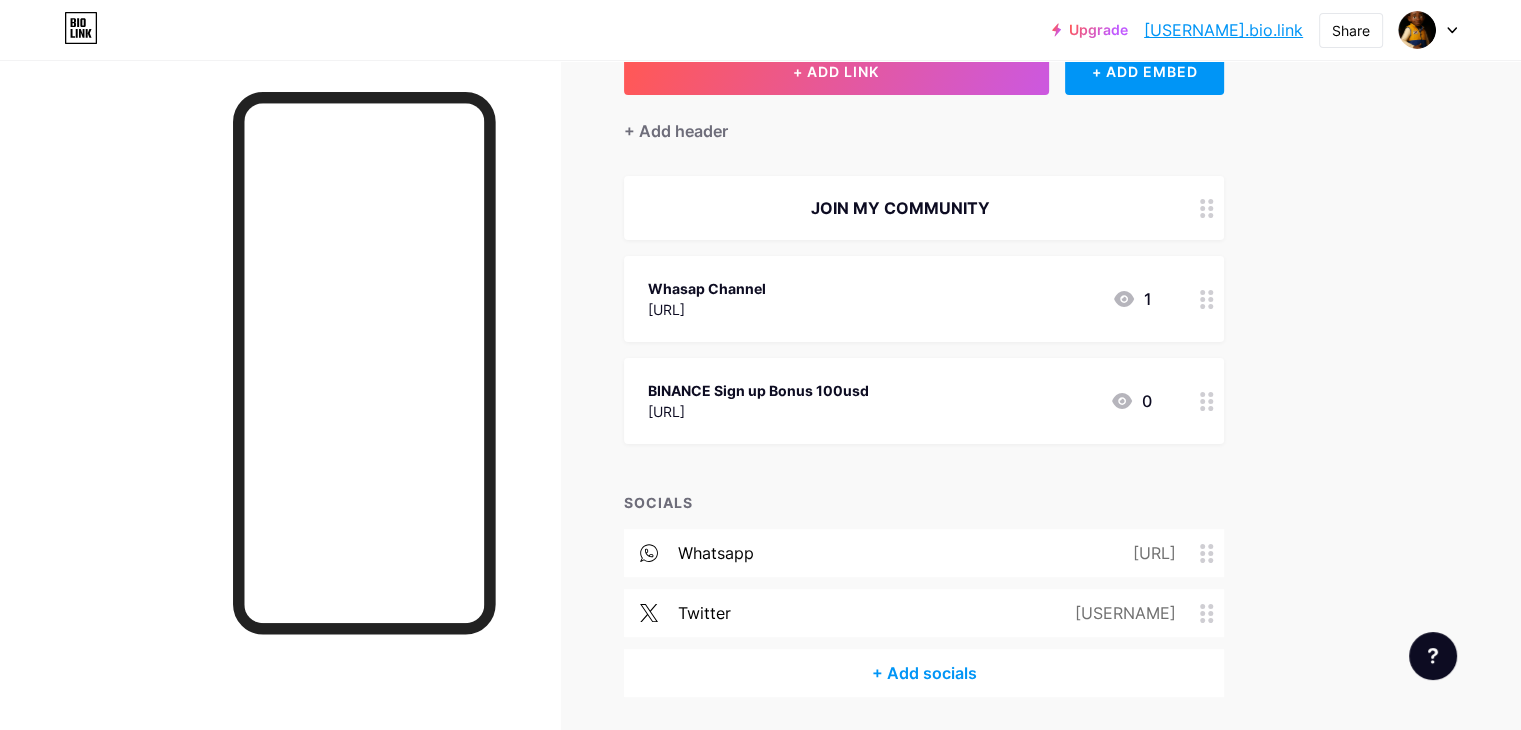 scroll, scrollTop: 104, scrollLeft: 0, axis: vertical 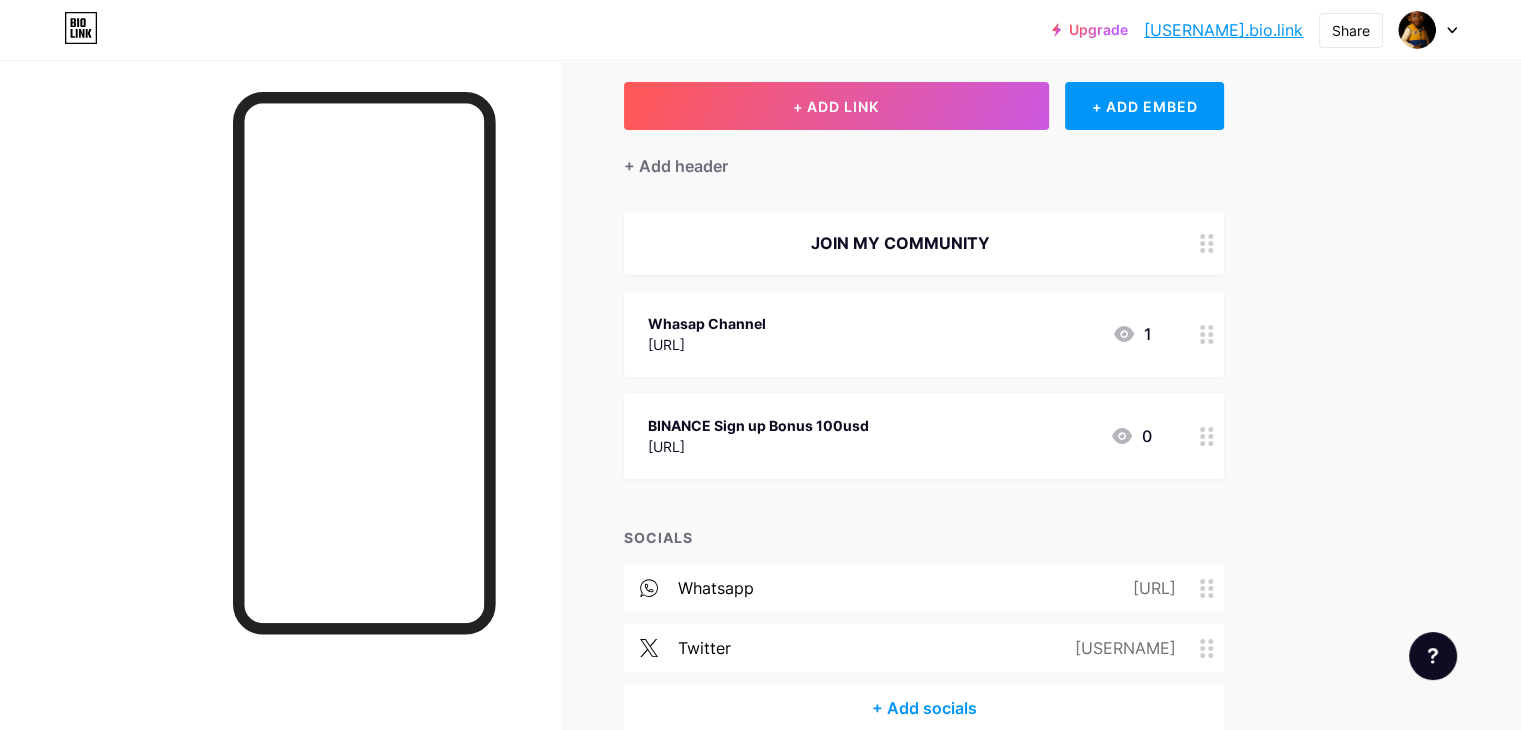 click at bounding box center (1207, 334) 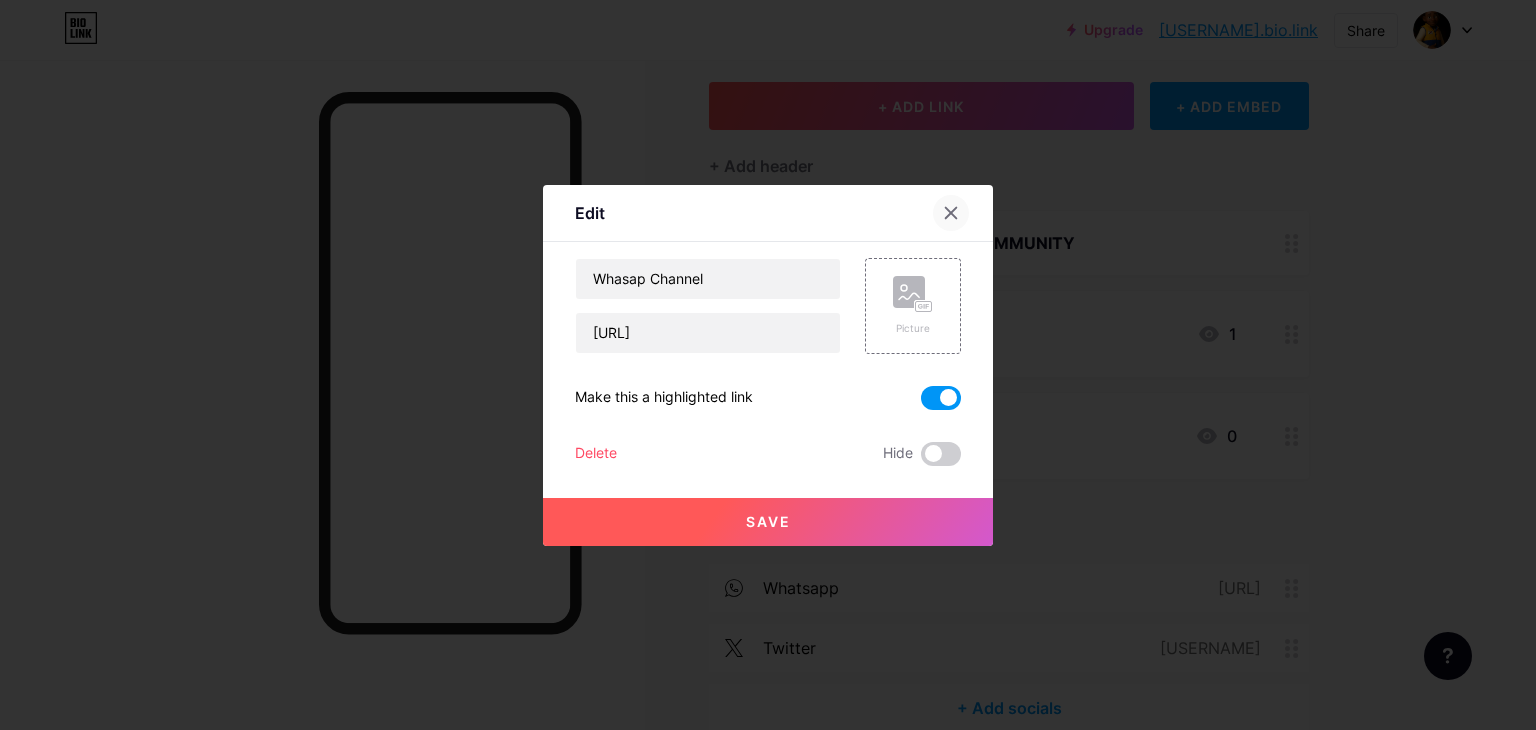 click 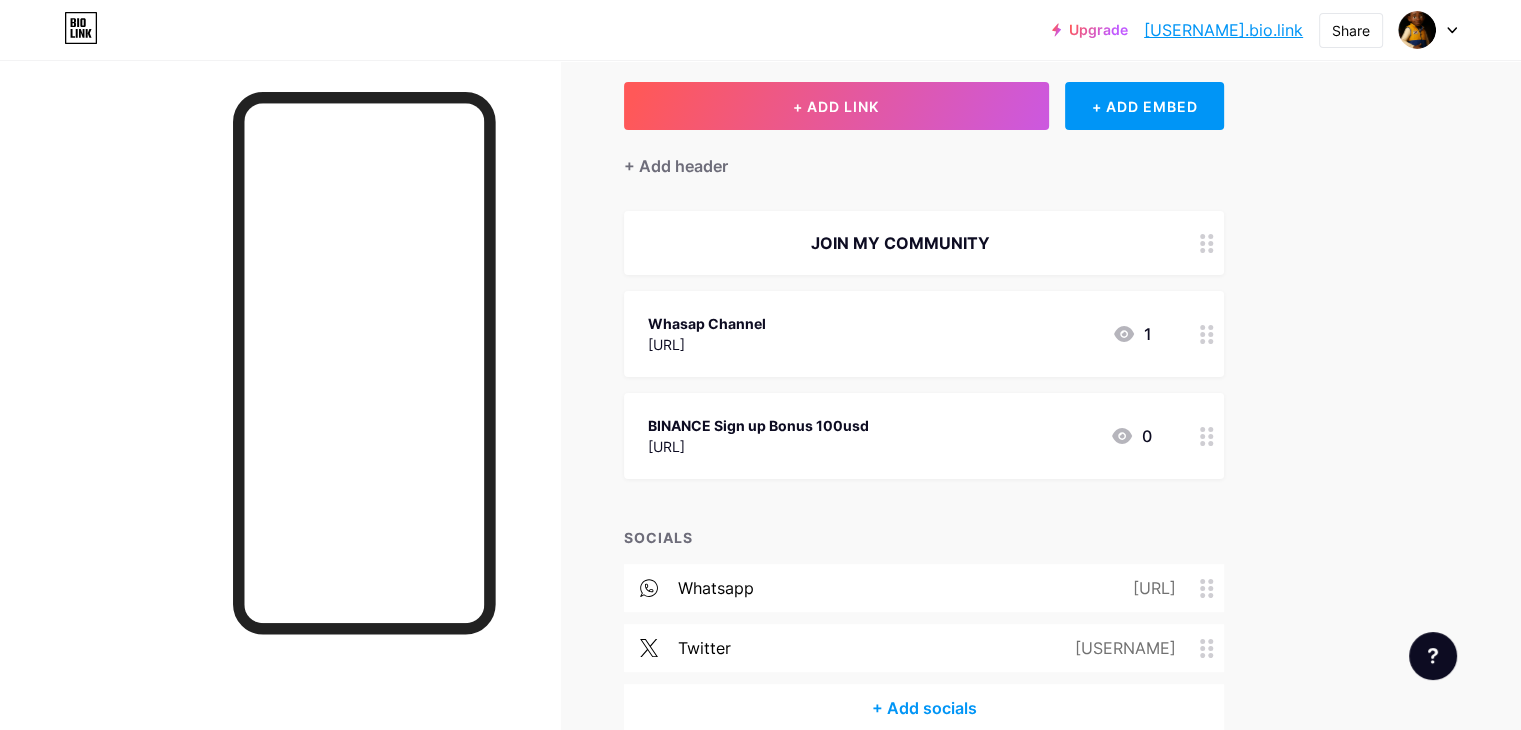 click on "JOIN MY COMMUNITY" at bounding box center (900, 243) 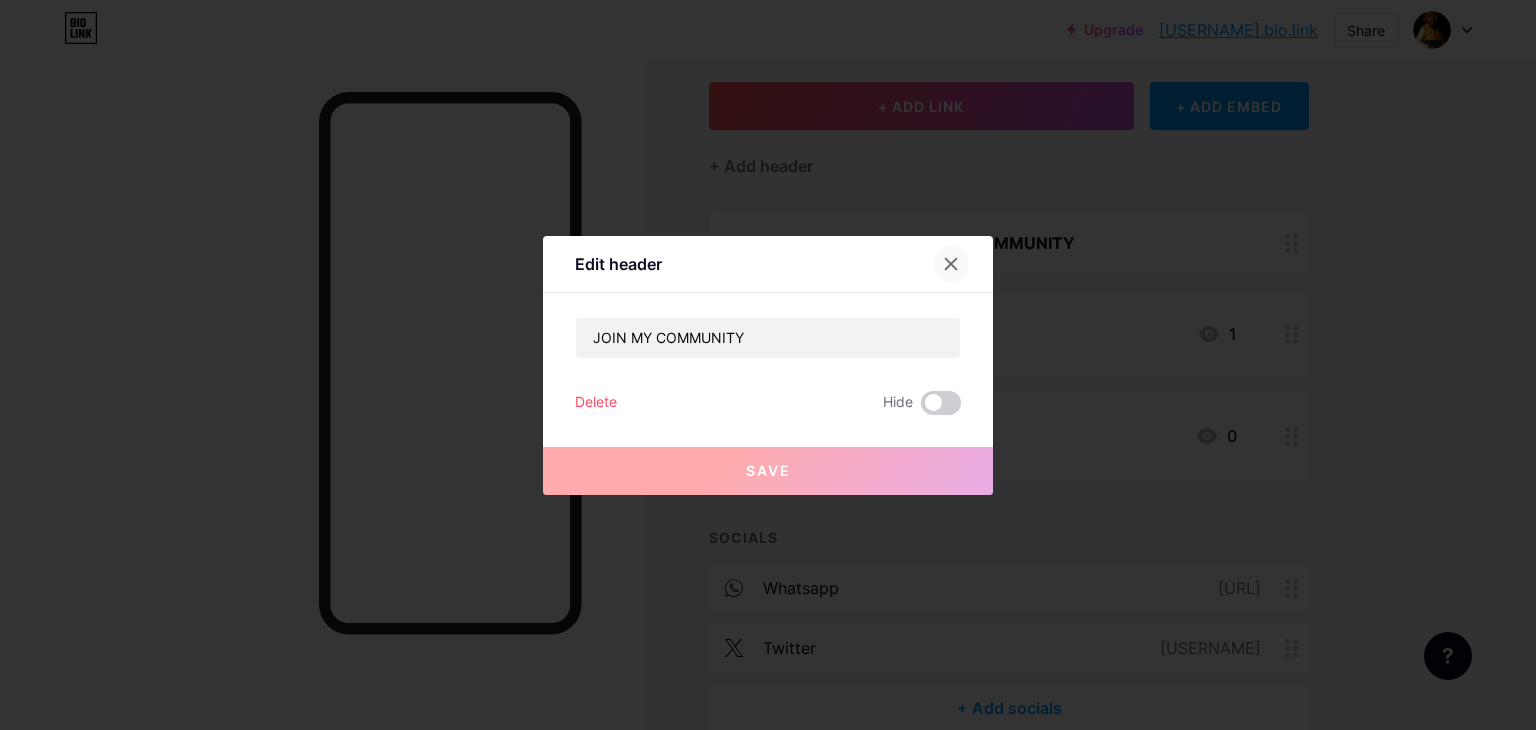 click 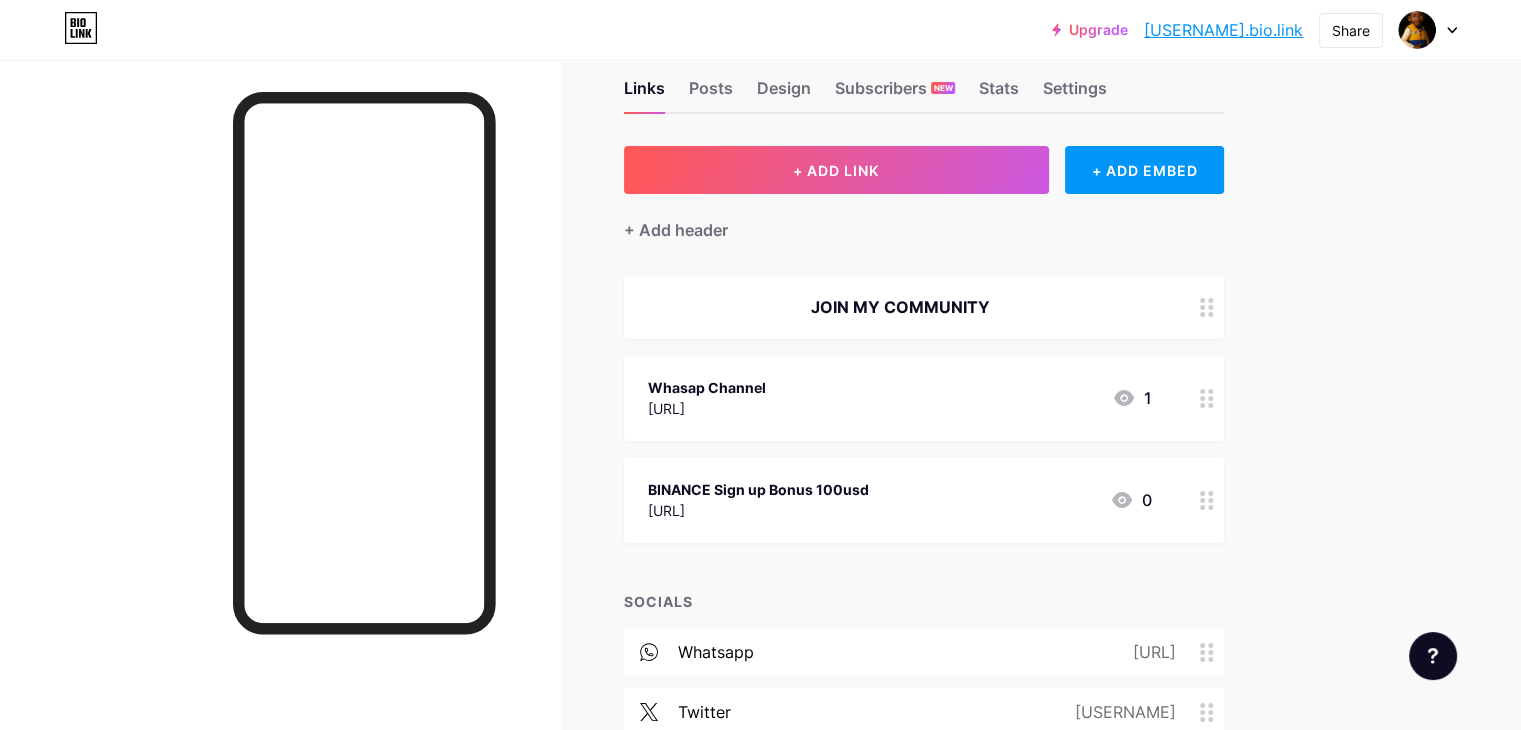 scroll, scrollTop: 4, scrollLeft: 0, axis: vertical 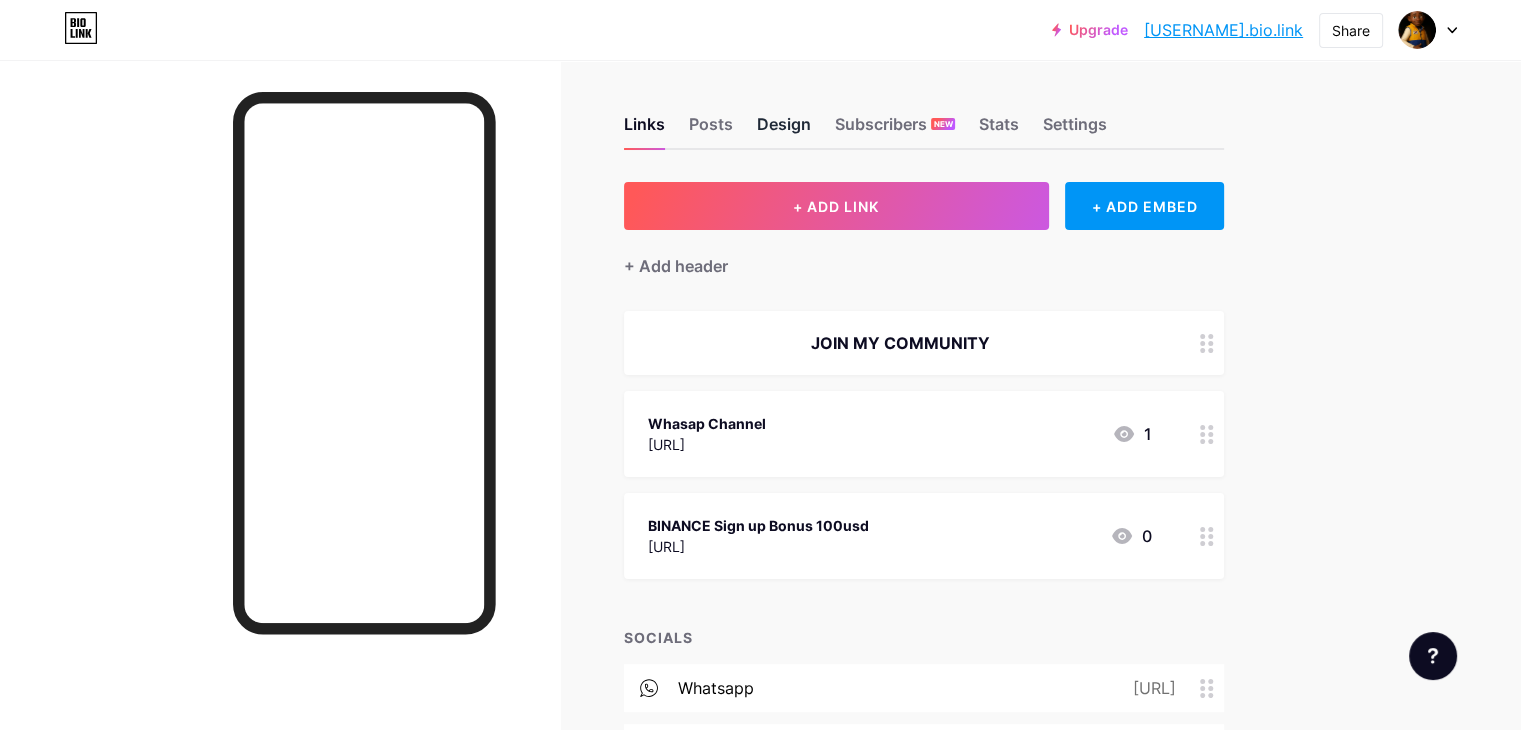 click on "Design" at bounding box center (784, 130) 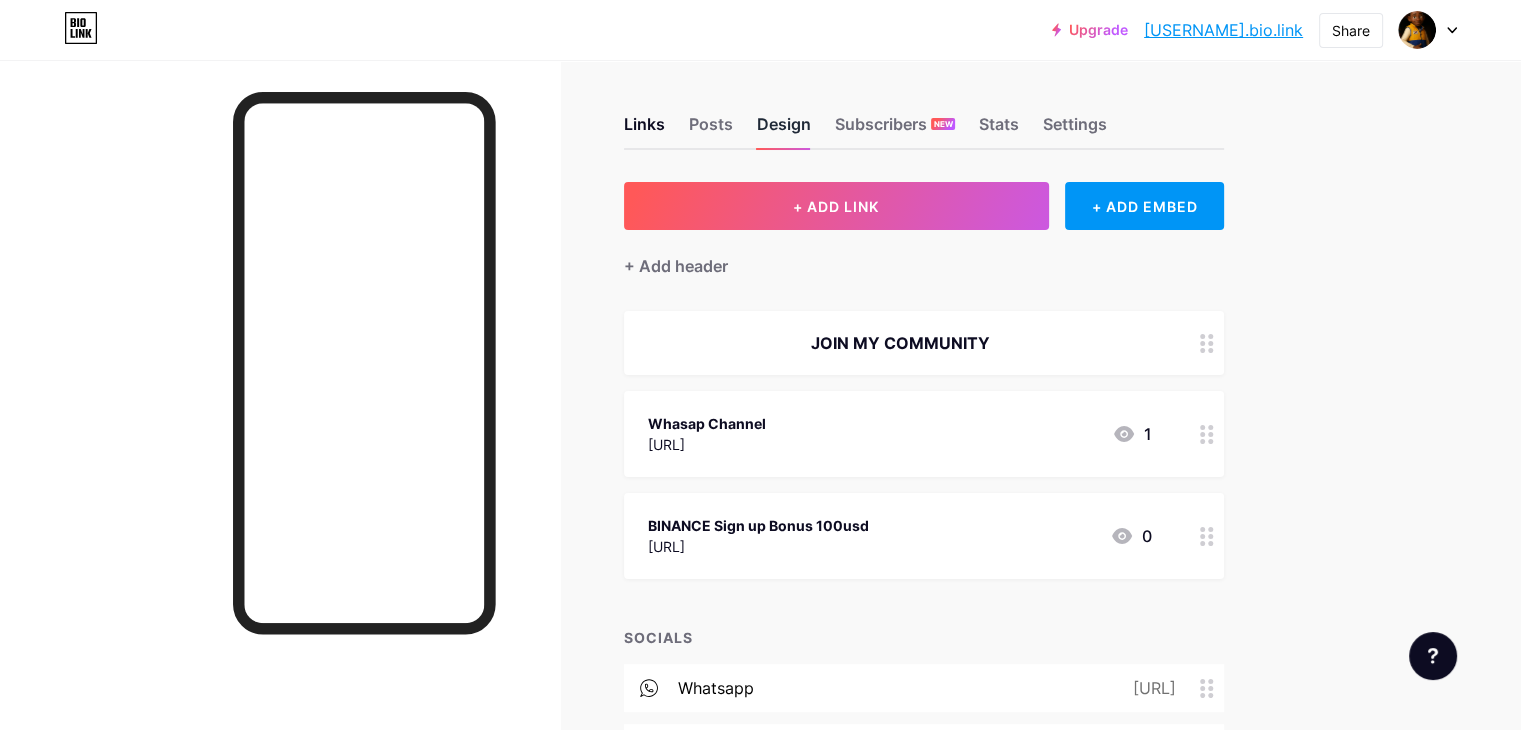 scroll, scrollTop: 0, scrollLeft: 0, axis: both 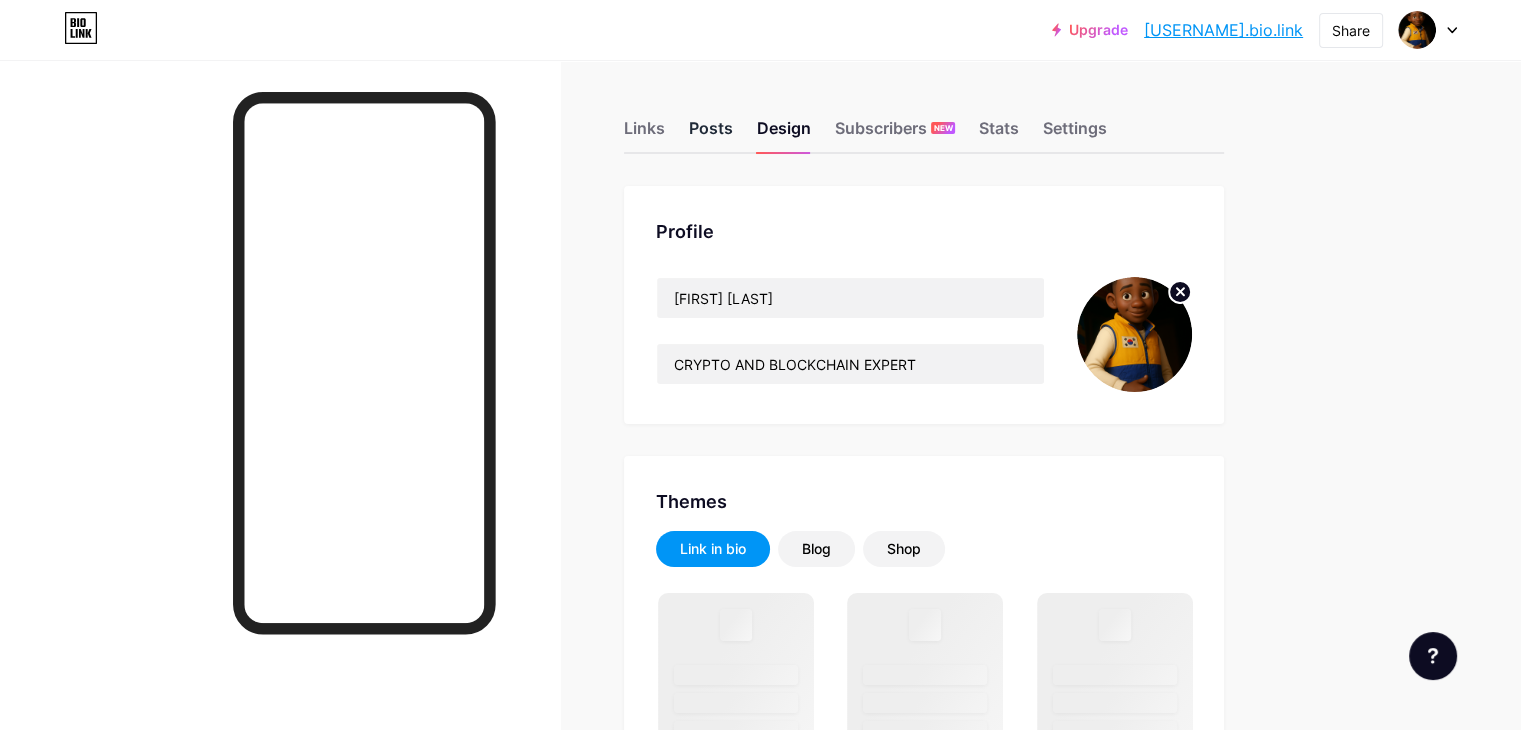click on "Posts" at bounding box center (711, 134) 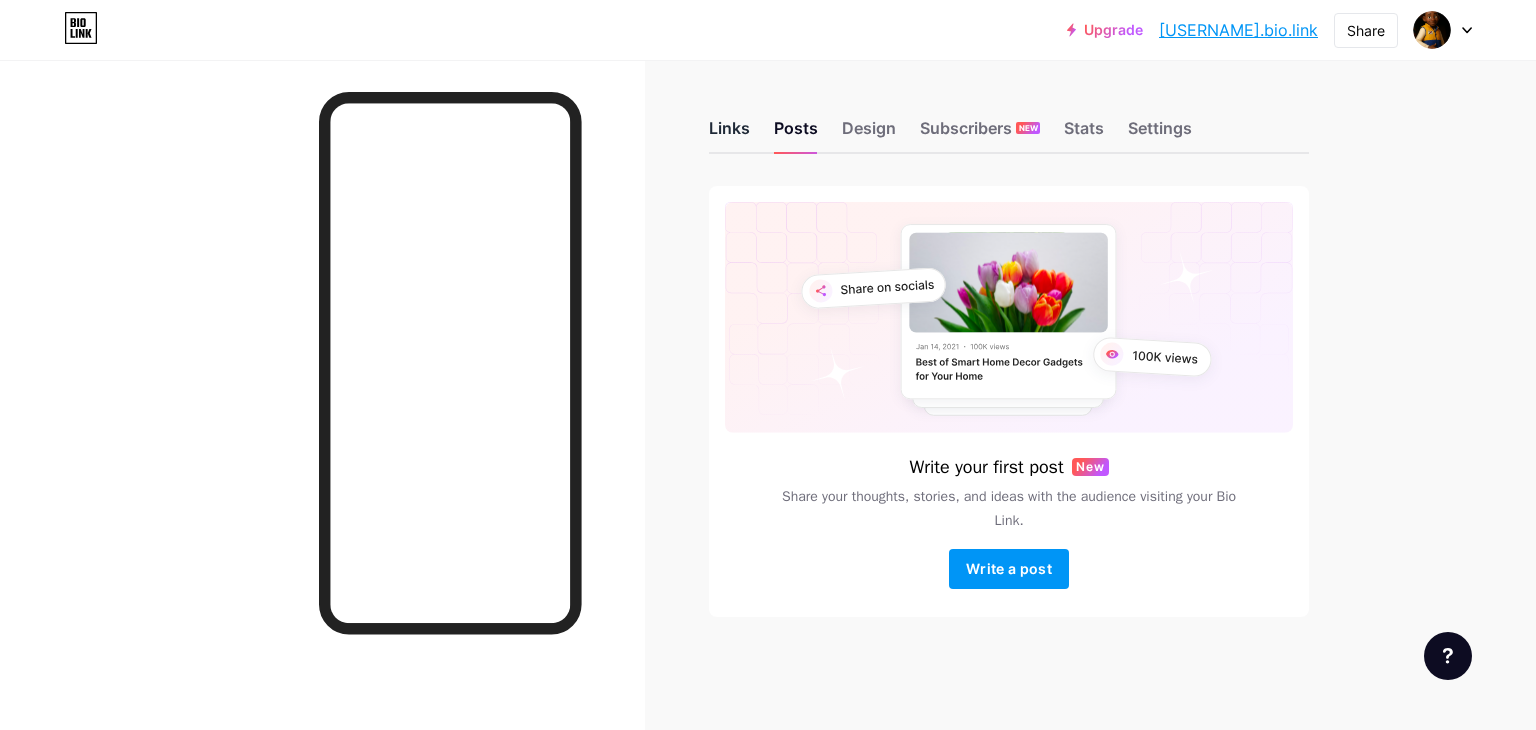 click on "Links" at bounding box center [729, 134] 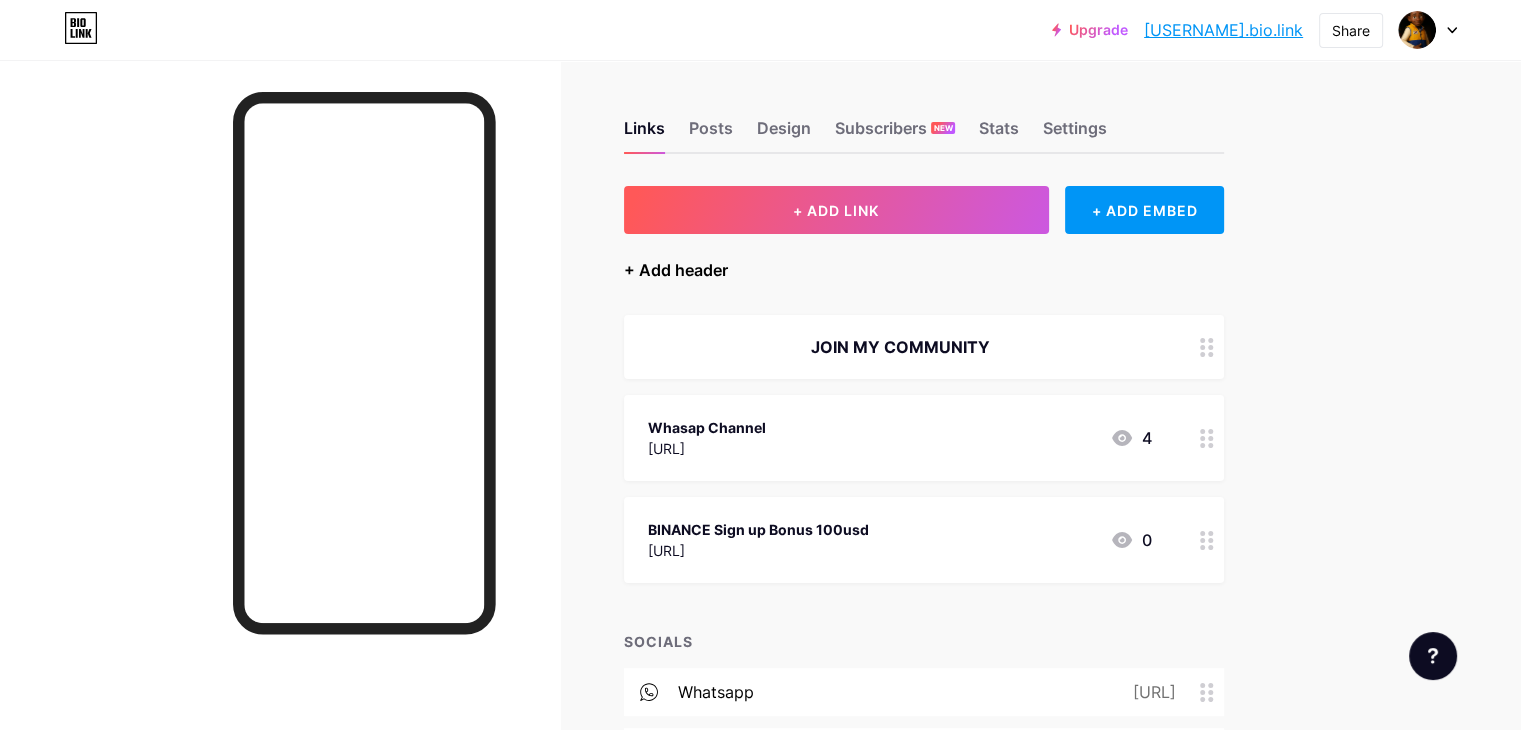 click on "Links
Posts
Design
Subscribers
NEW
Stats
Settings       + ADD LINK     + ADD EMBED
+ Add header
JOIN MY COMMUNITY
Whasap Channel
[URL]
4
BINANCE Sign up Bonus 100usd
[URL]
0
SOCIALS
whatsapp
[URL]                   twitter
[USERNAME]               + Add socials                       Feature requests             Help center         Contact support" at bounding box center [654, 498] 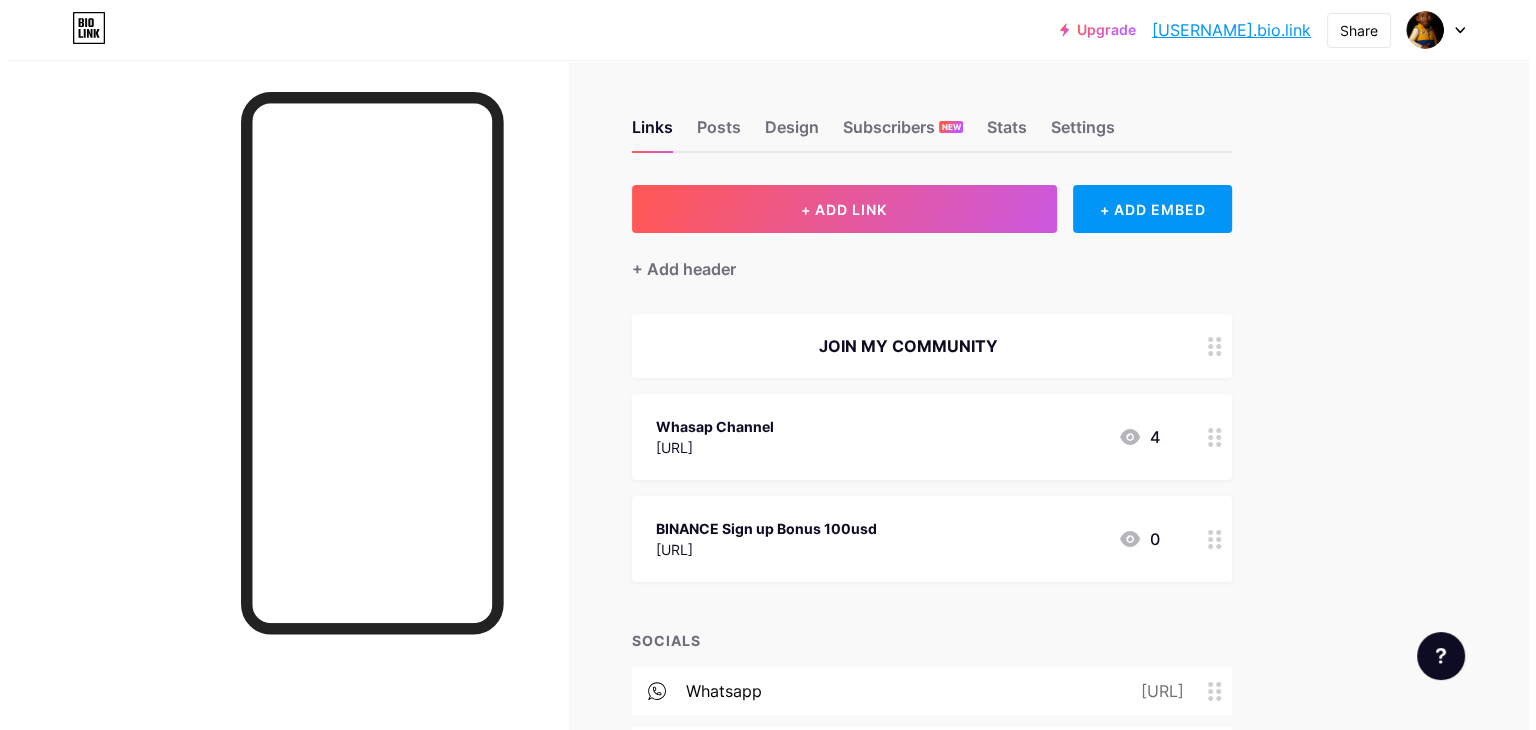 scroll, scrollTop: 0, scrollLeft: 0, axis: both 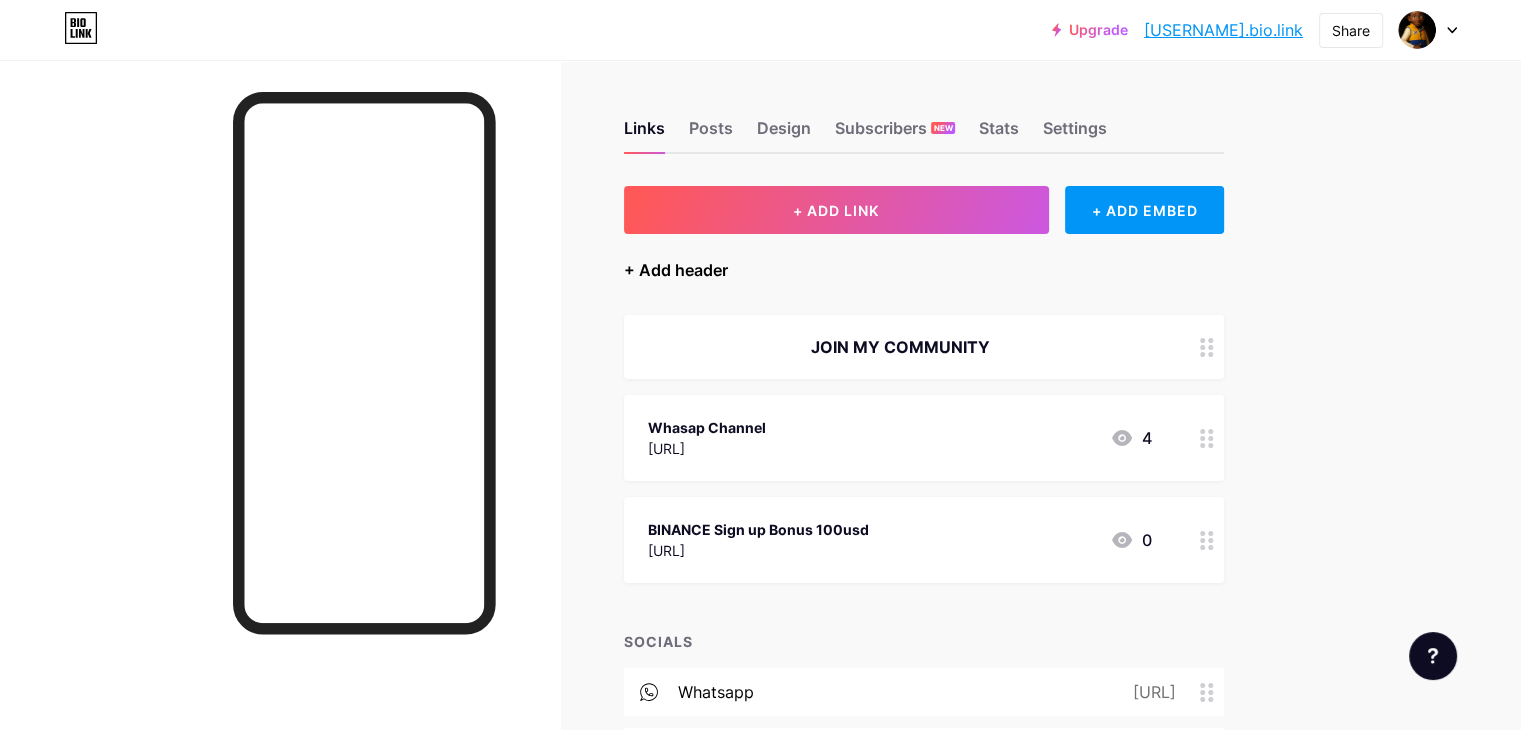 click on "+ Add header" at bounding box center [676, 270] 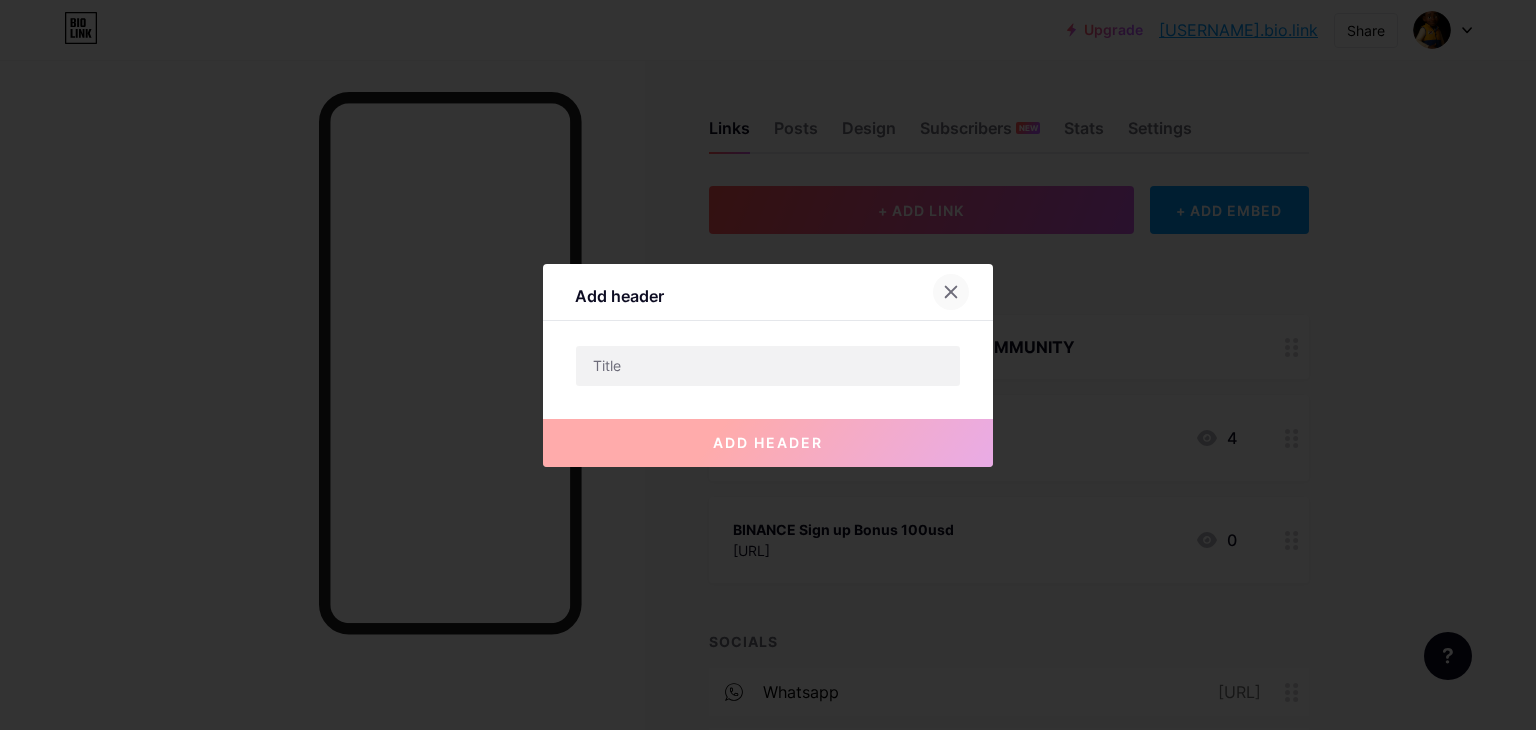 click 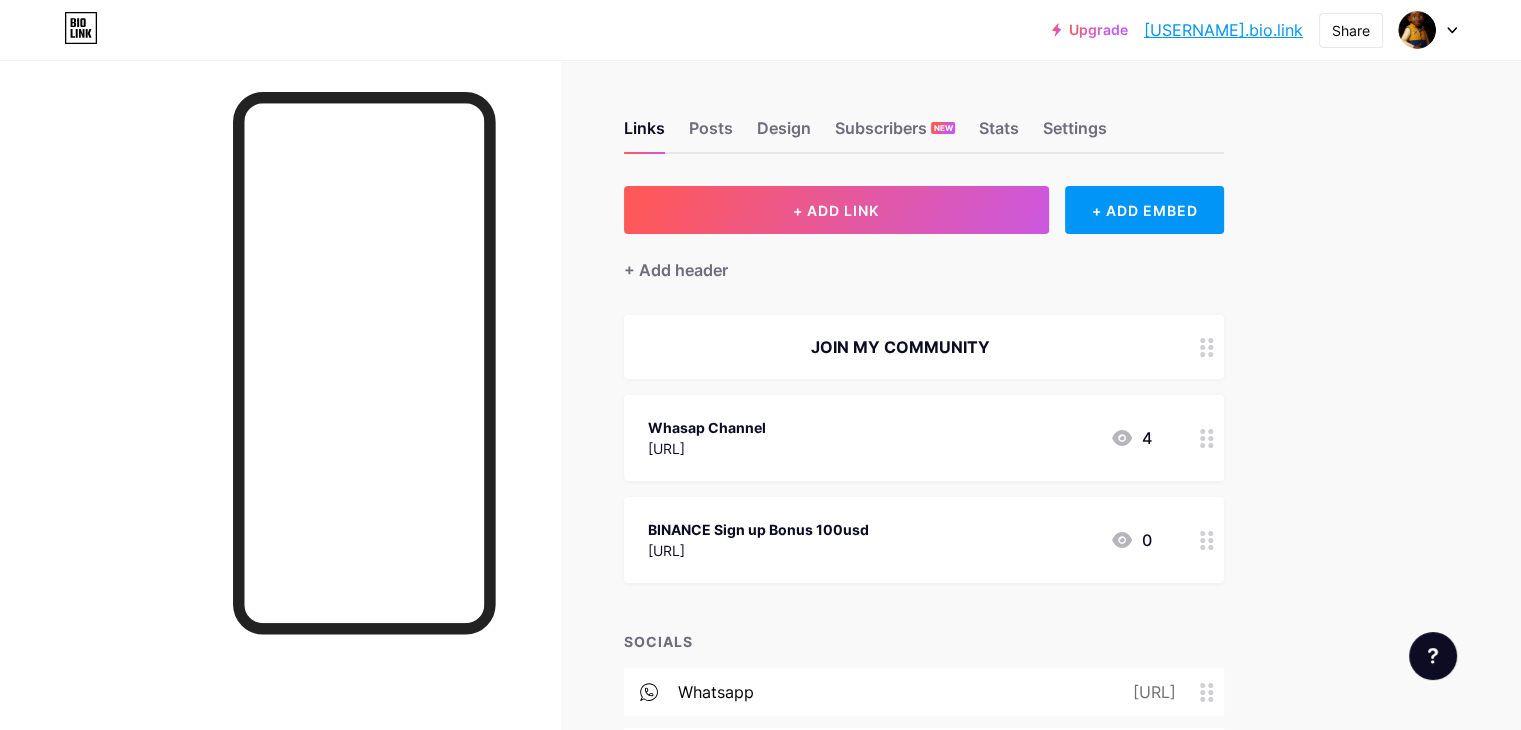 click 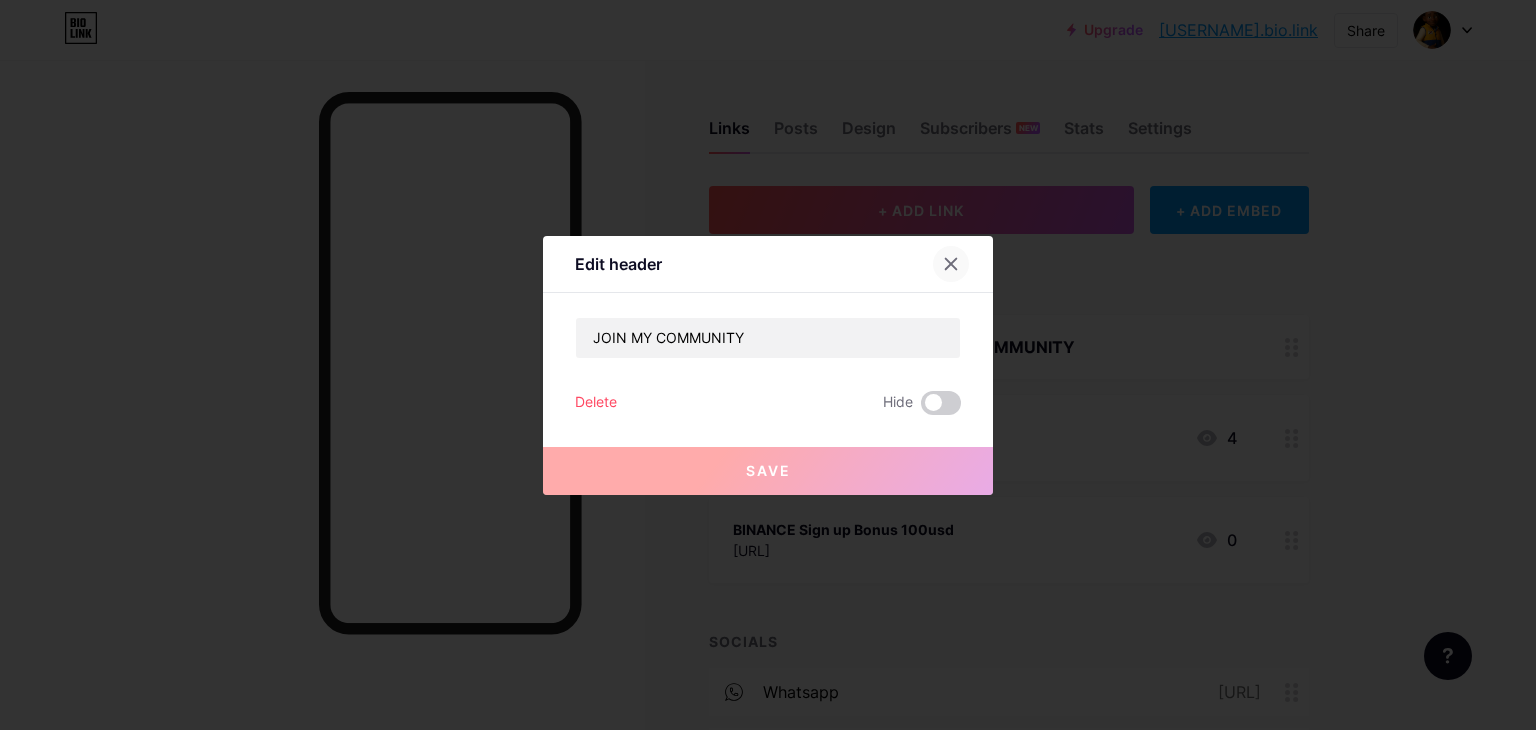 click at bounding box center (951, 264) 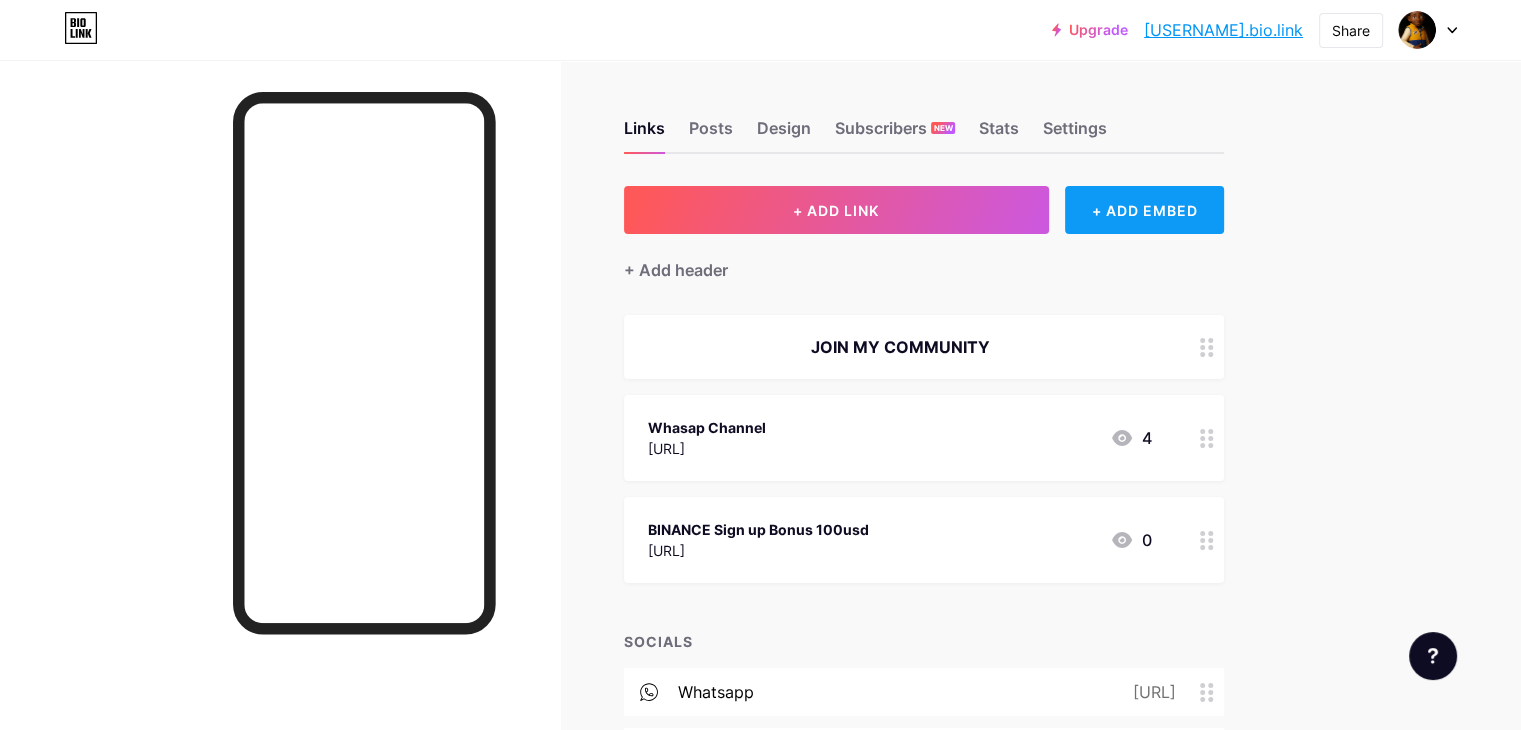 click on "+ ADD EMBED" at bounding box center (1144, 210) 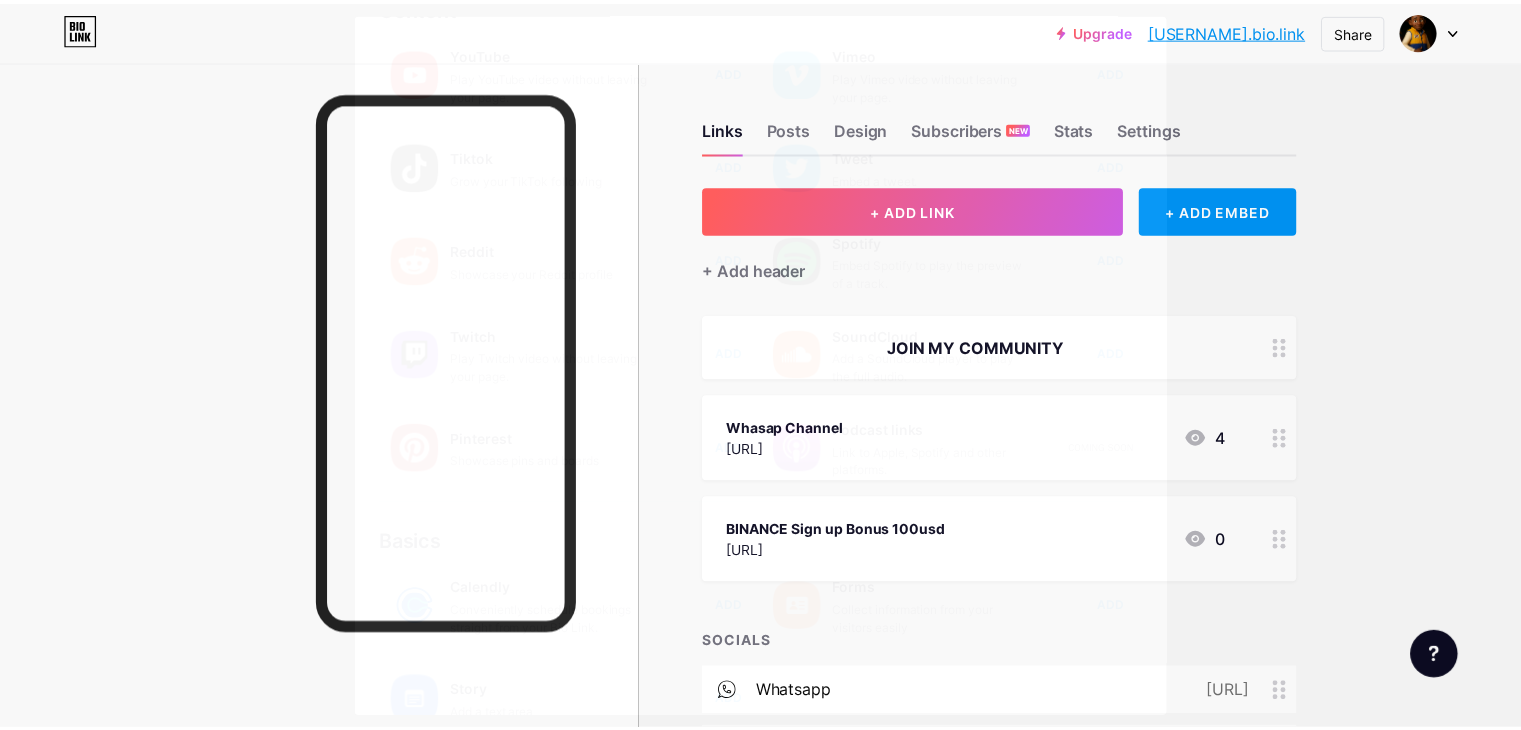 scroll, scrollTop: 0, scrollLeft: 0, axis: both 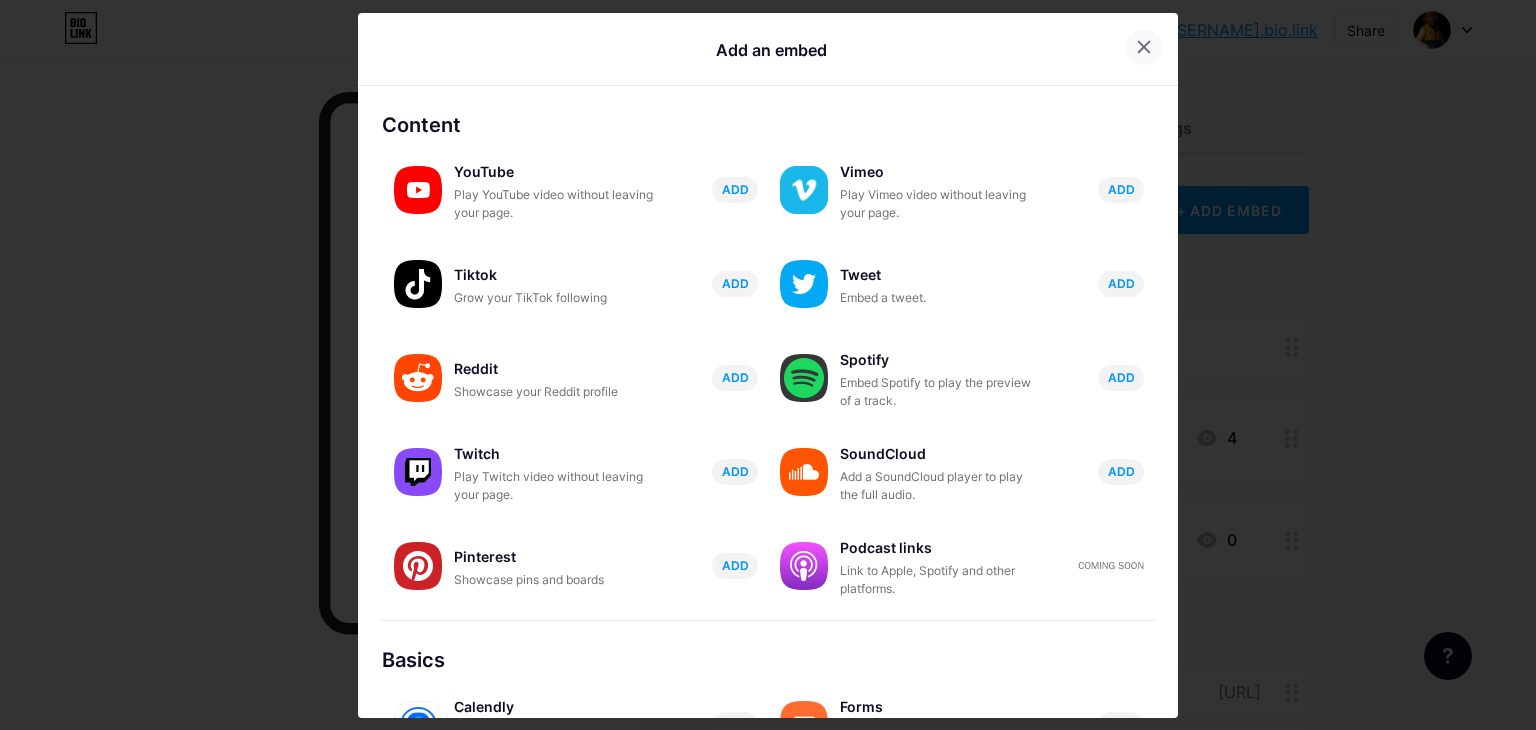 click 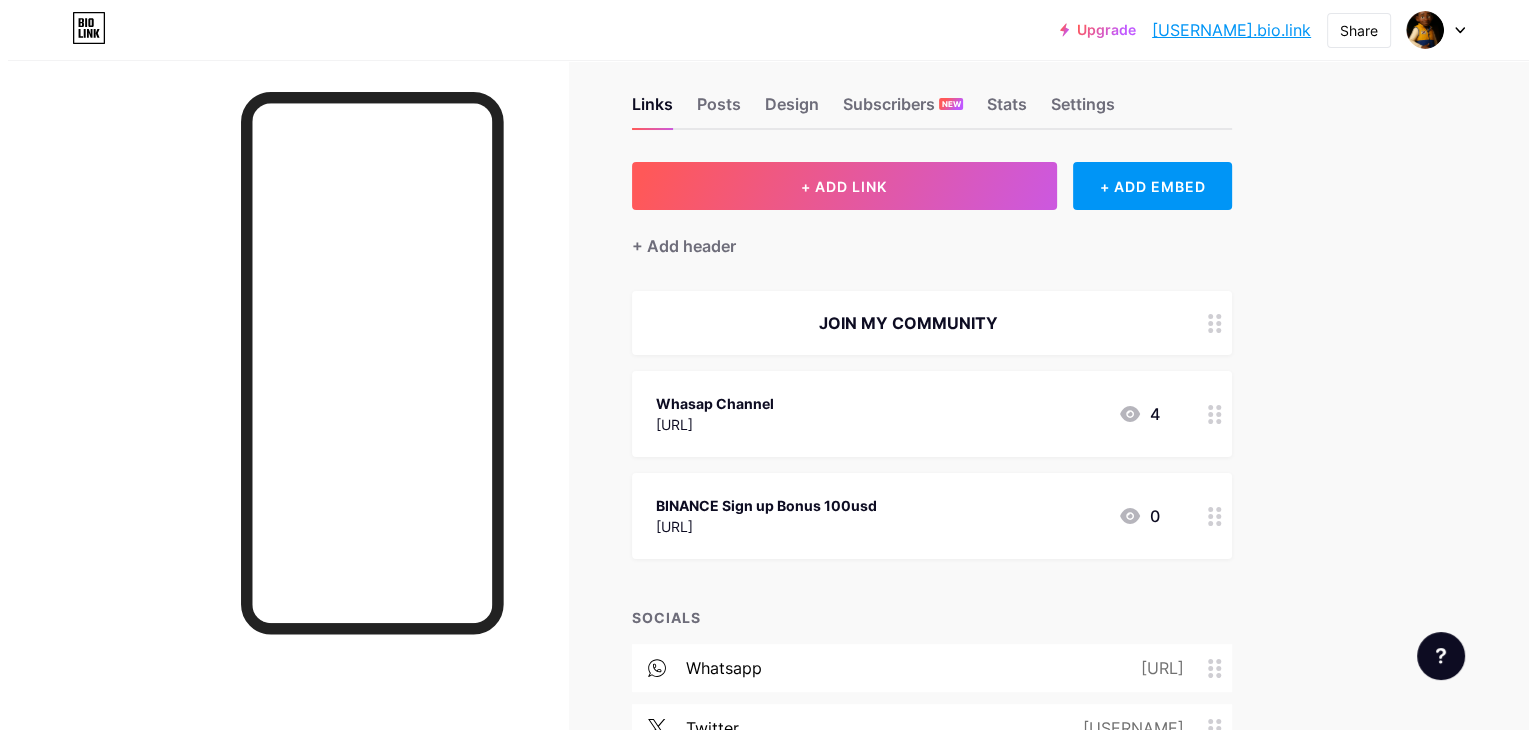 scroll, scrollTop: 4, scrollLeft: 0, axis: vertical 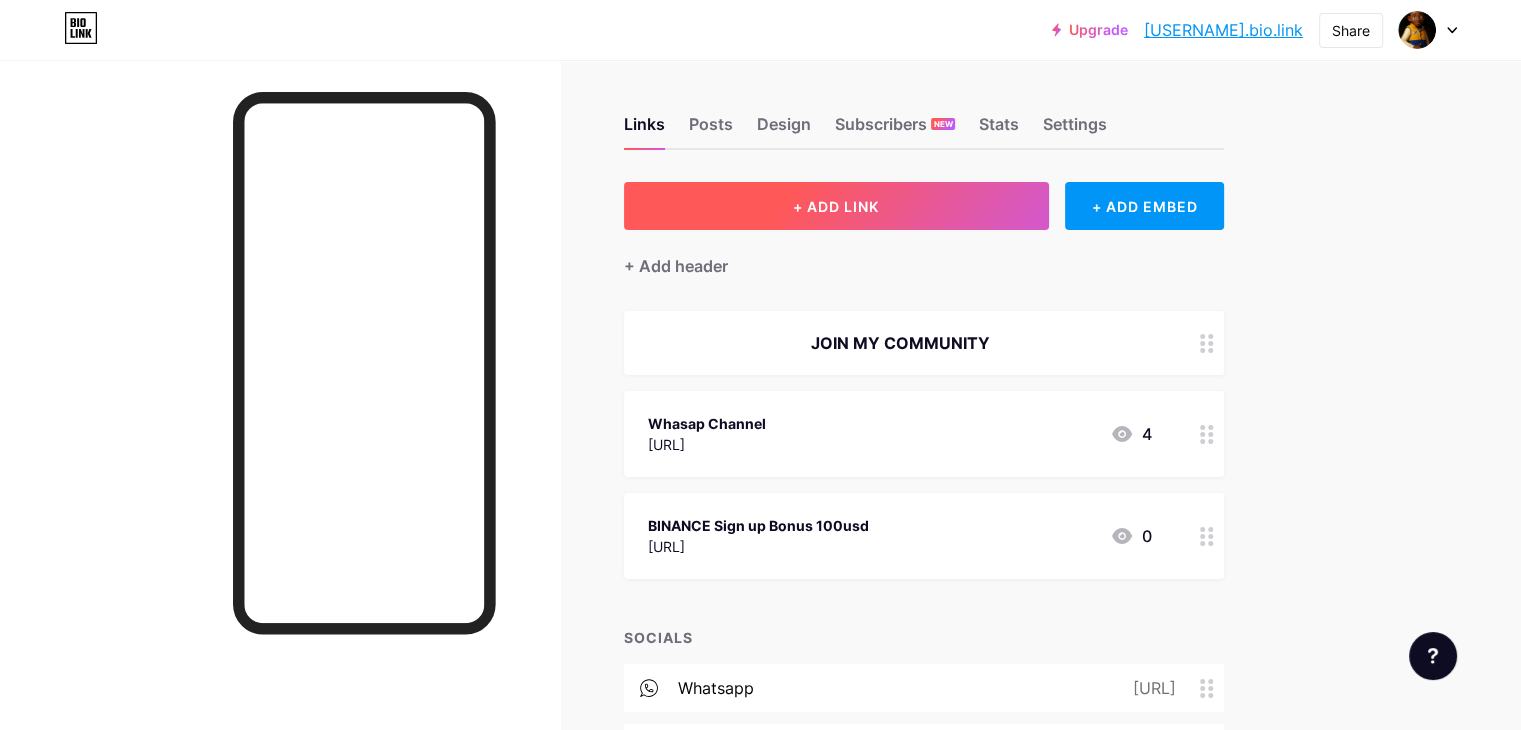 click on "+ ADD LINK" at bounding box center [836, 206] 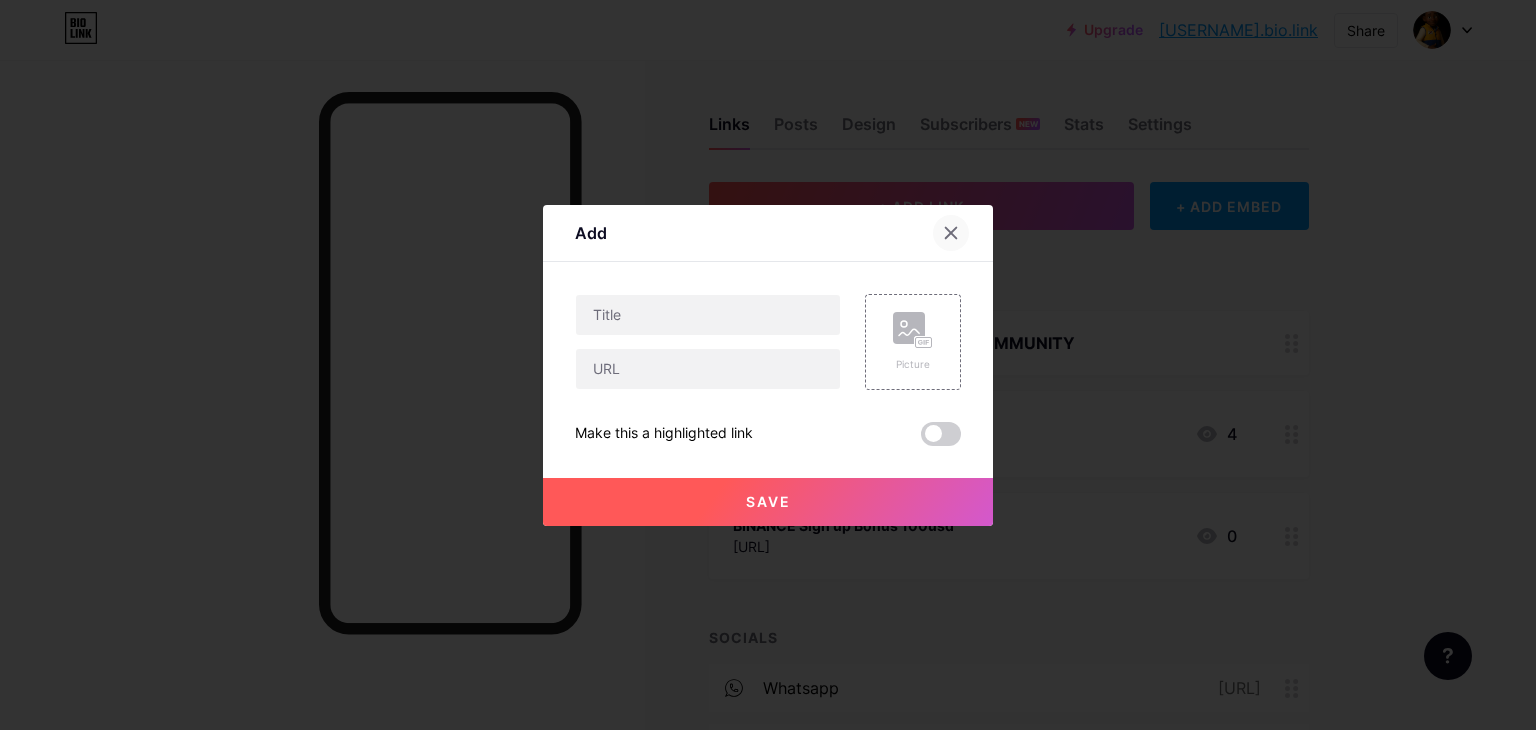 click 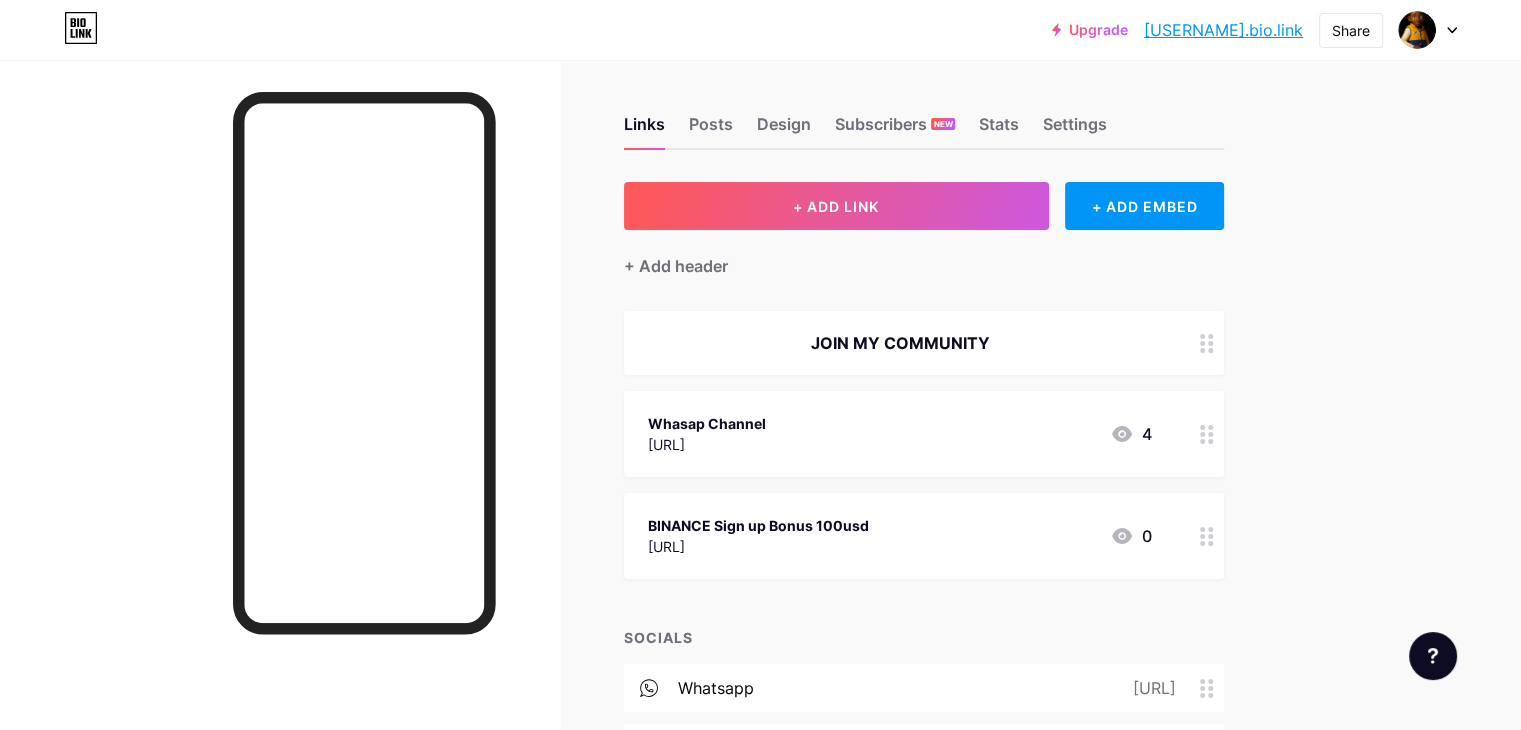 click 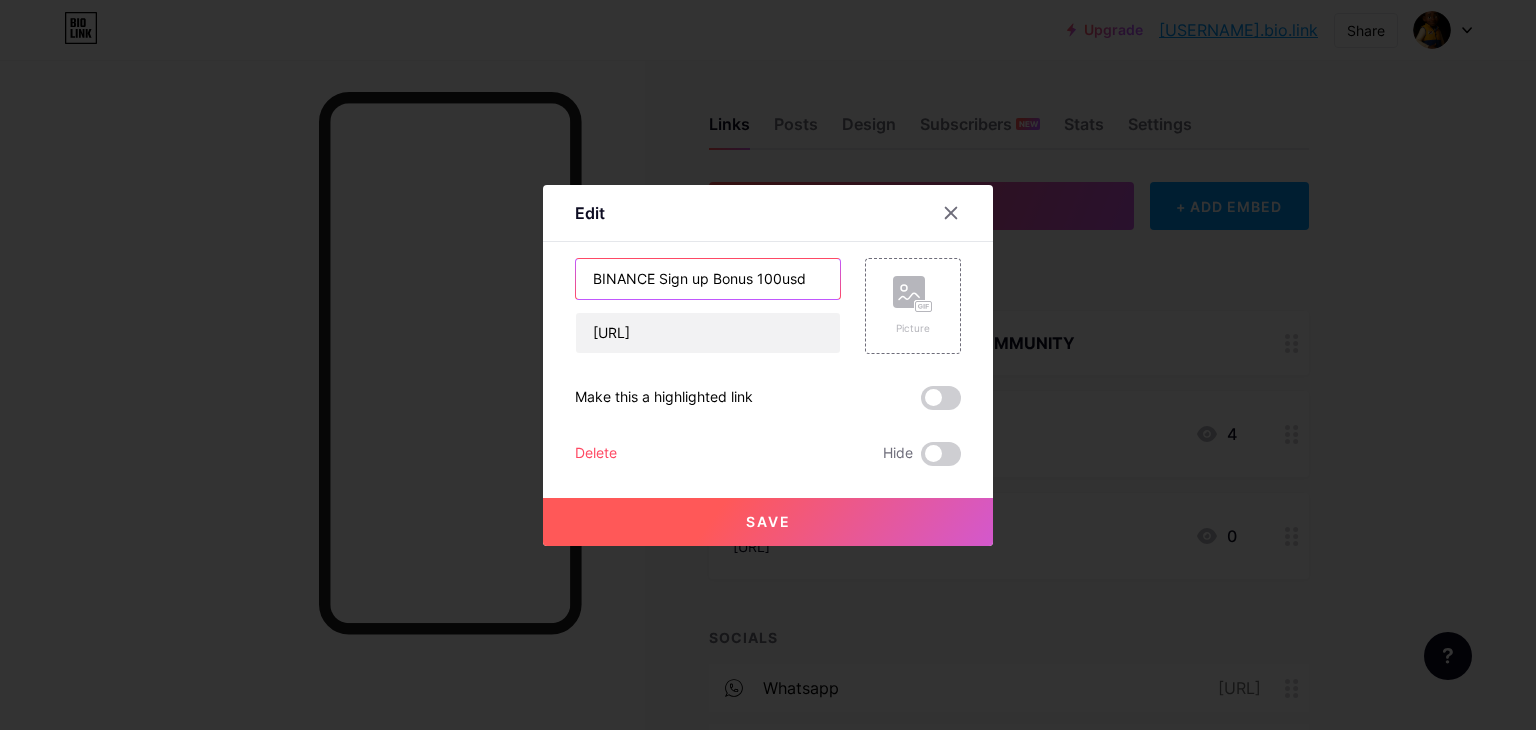click on "BINANCE Sign up Bonus 100usd" at bounding box center (708, 279) 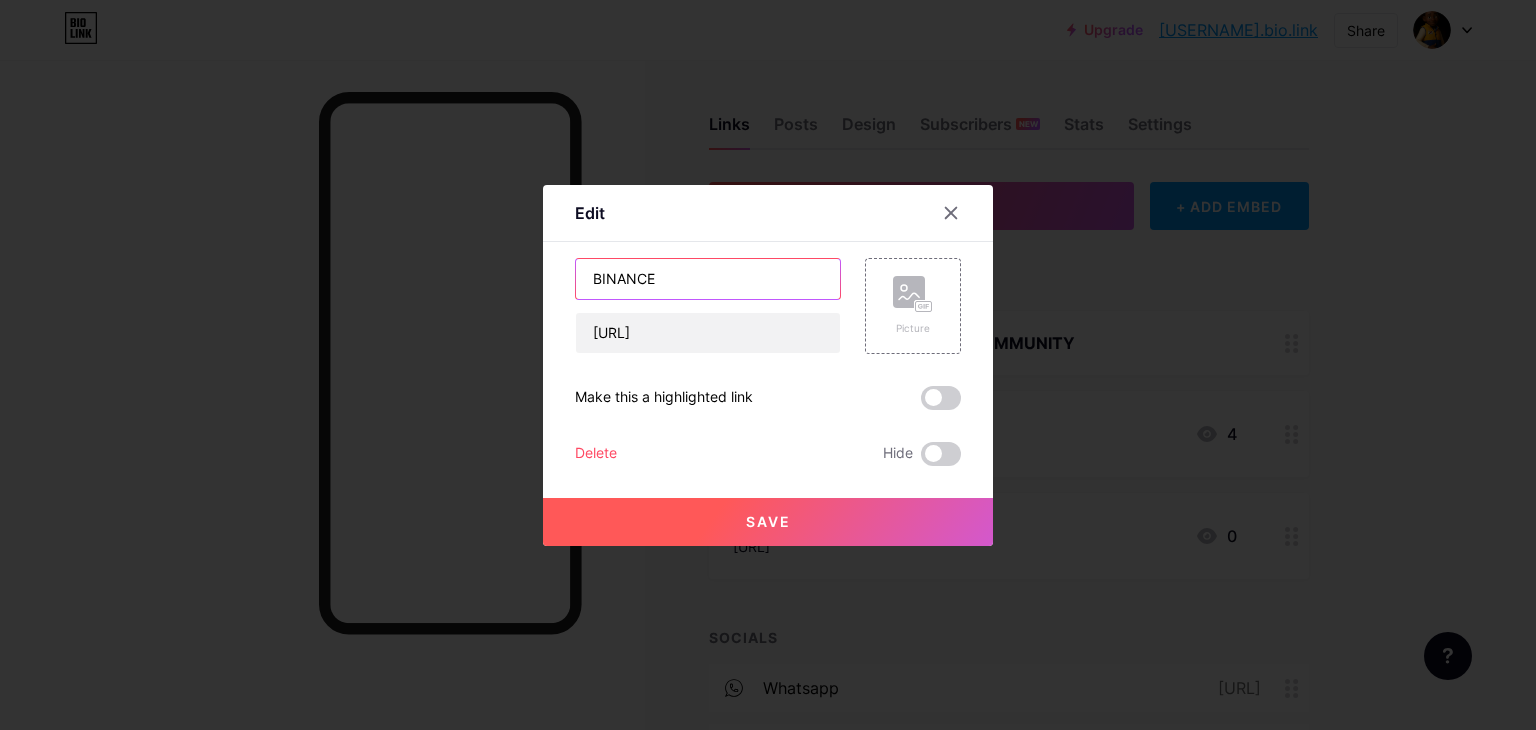 type on "BINANCE" 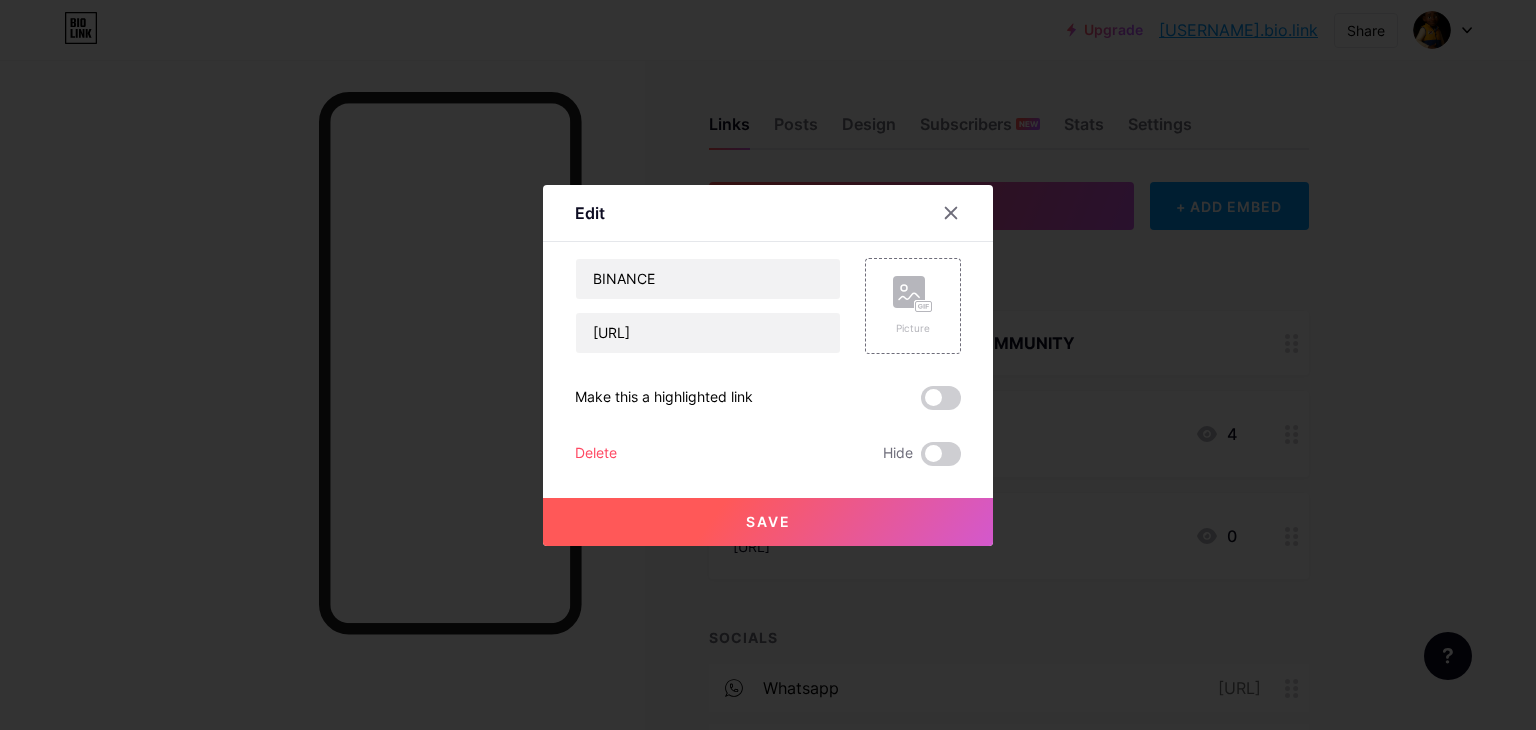click on "Save" at bounding box center [768, 522] 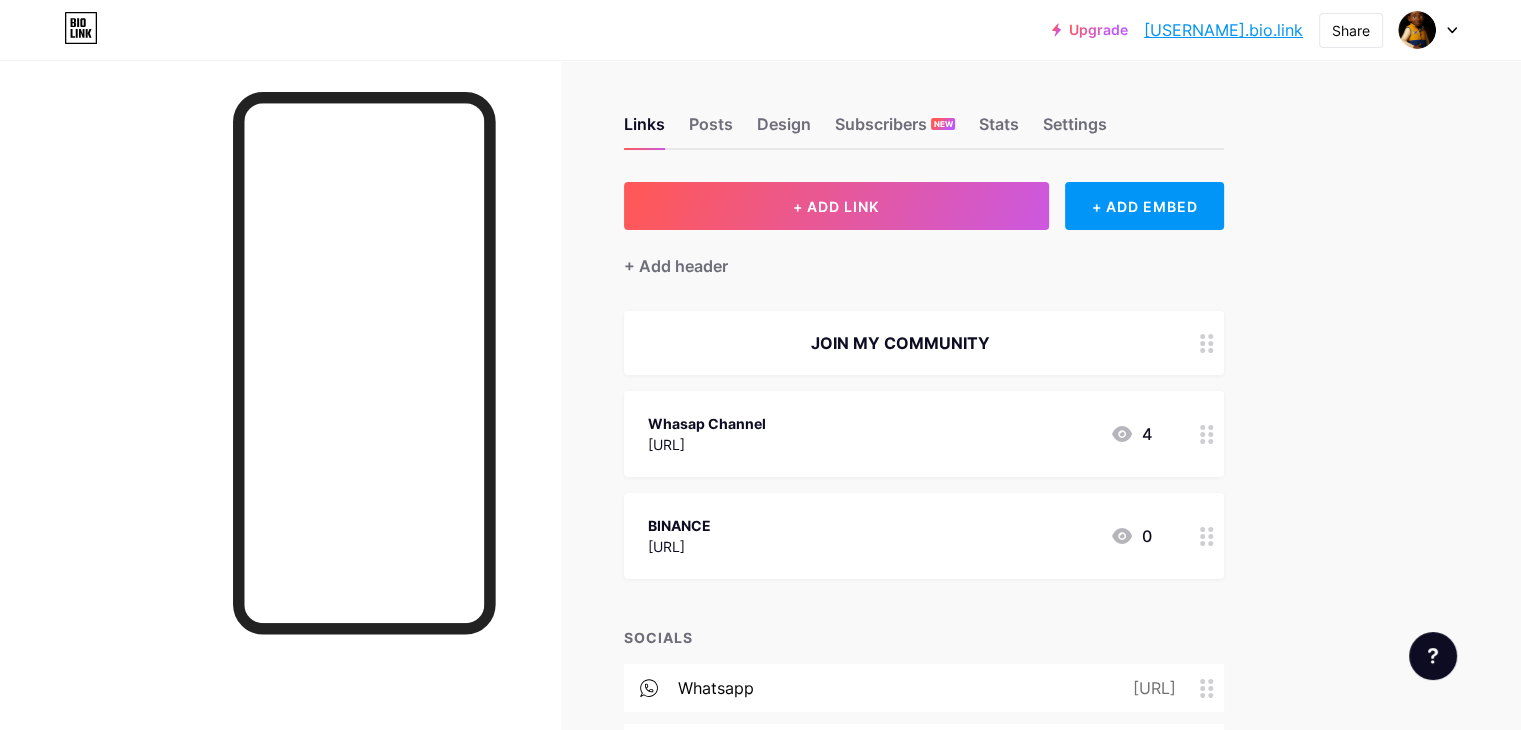 click 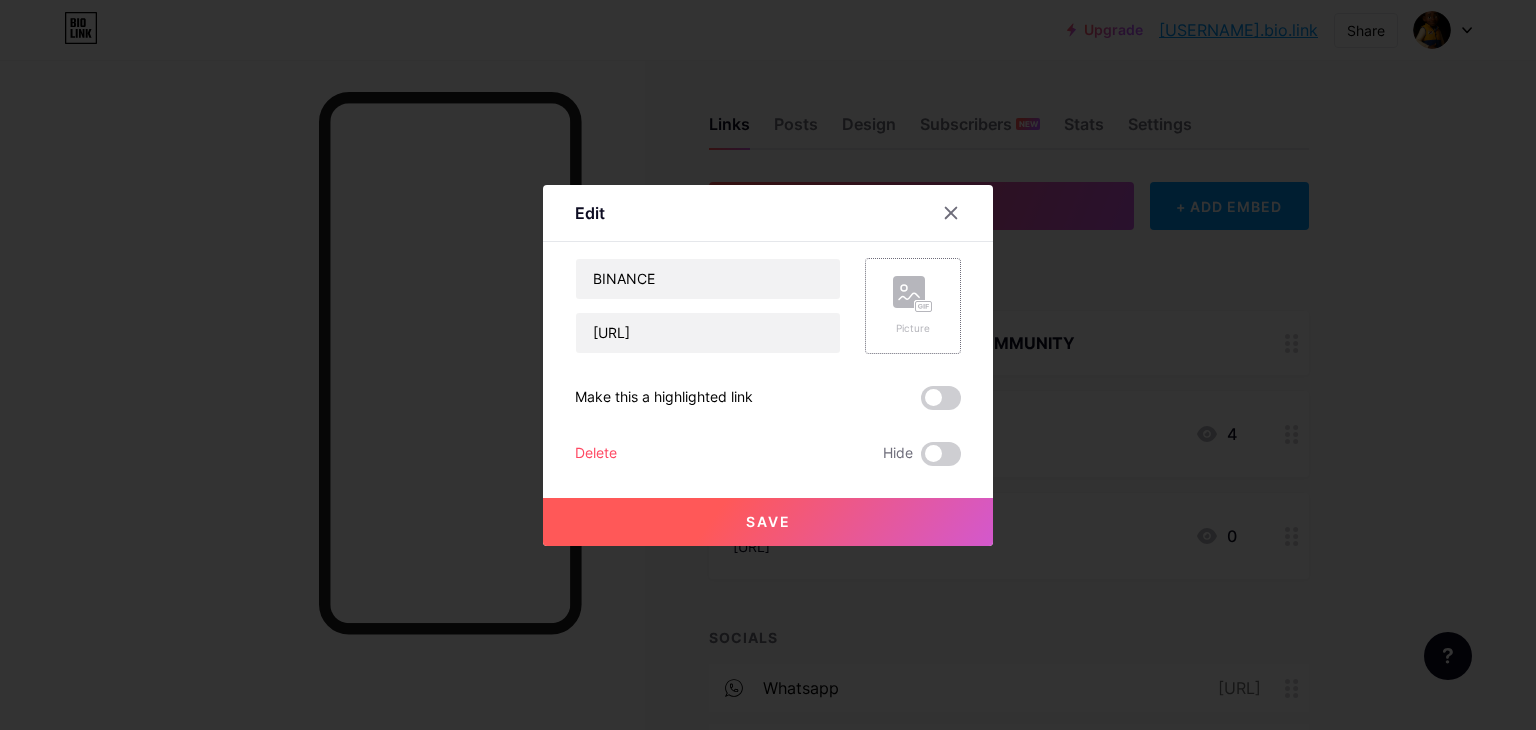 click 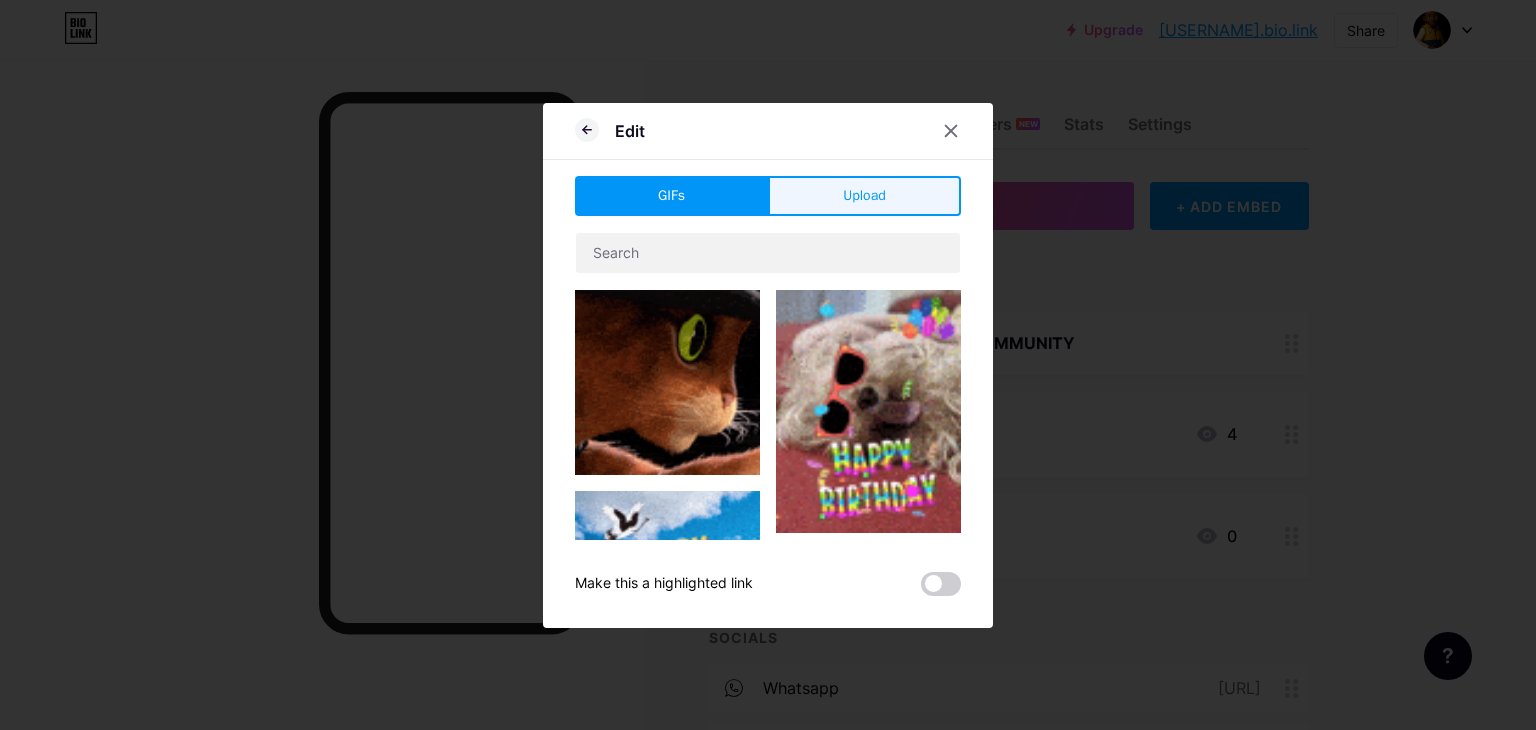 click on "Upload" at bounding box center [864, 196] 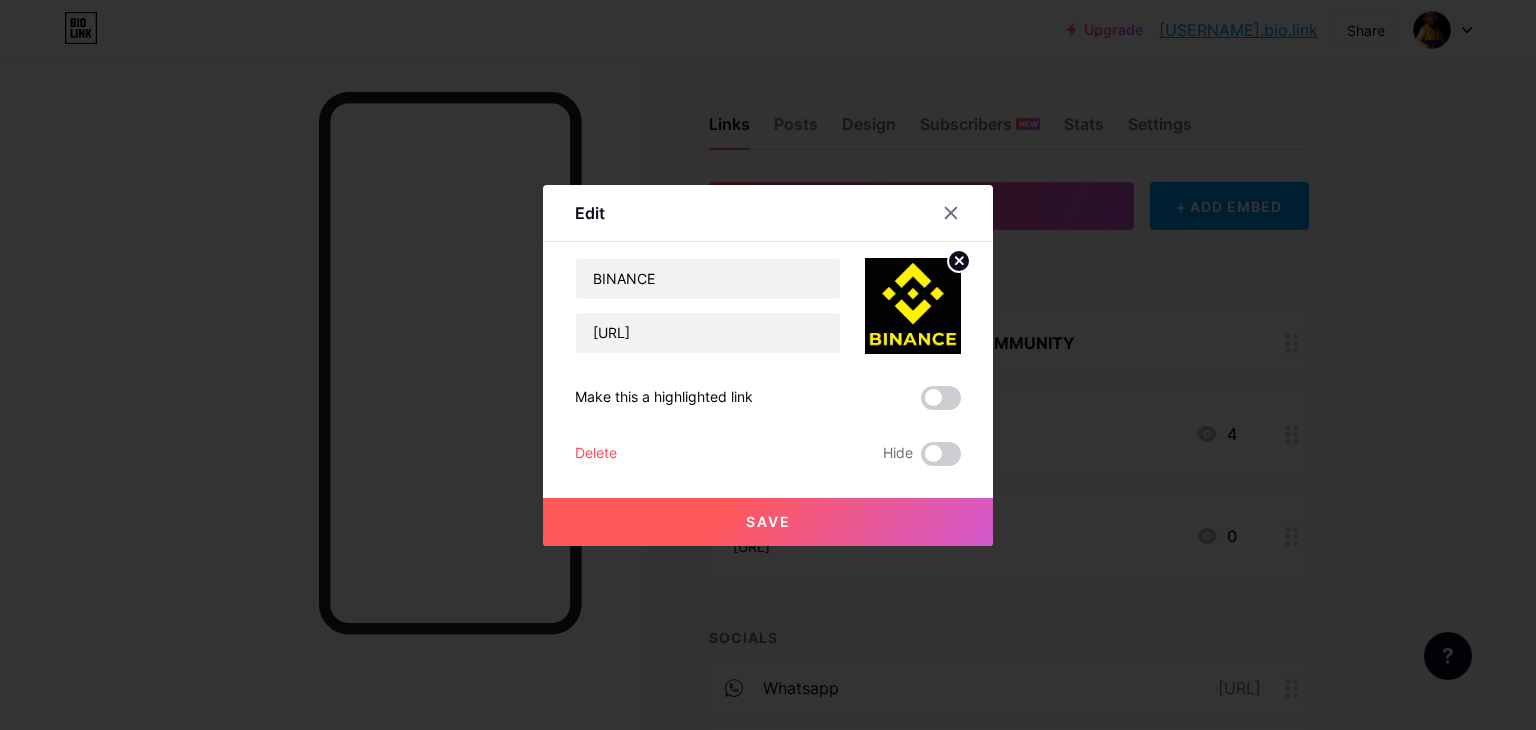click on "Save" at bounding box center [768, 522] 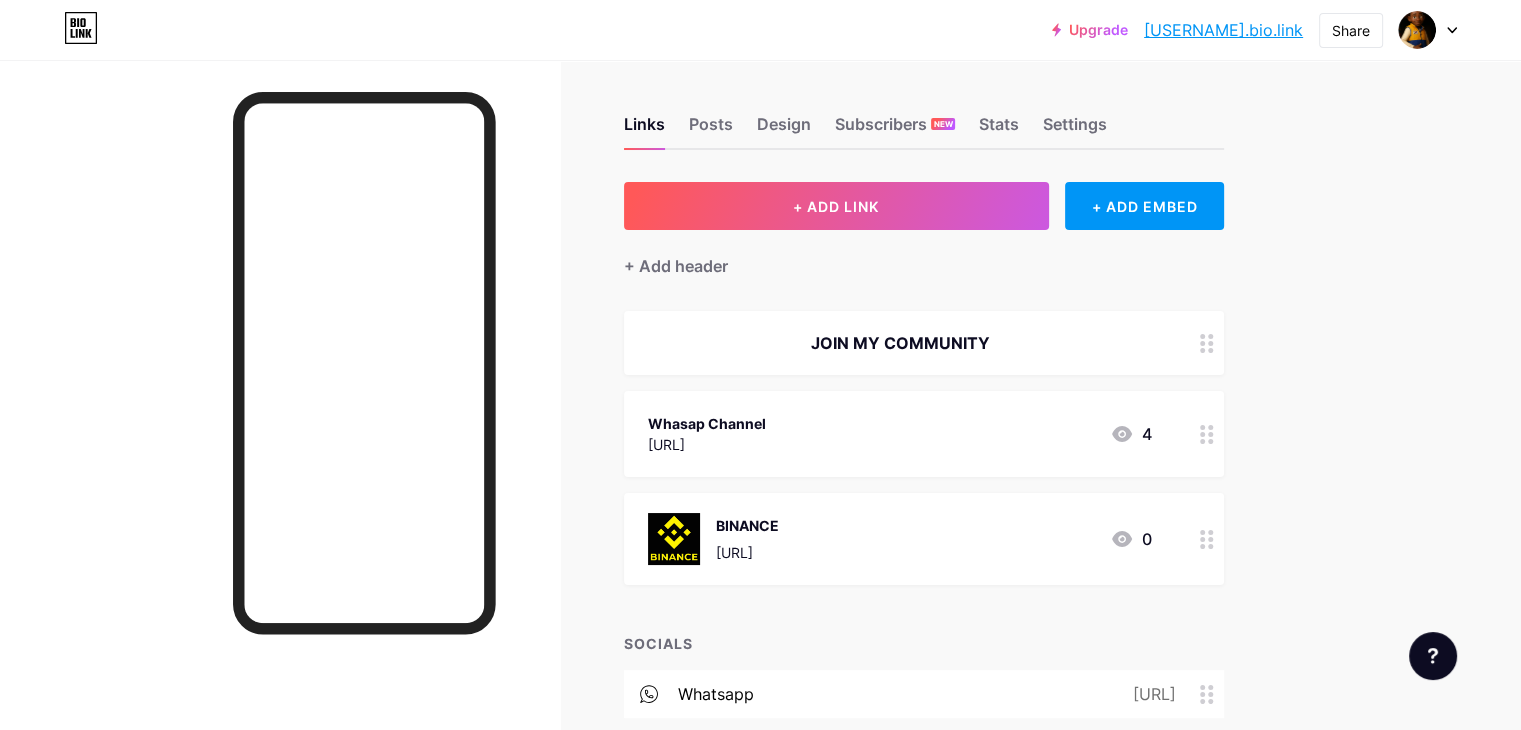 click on "4" at bounding box center (1131, 434) 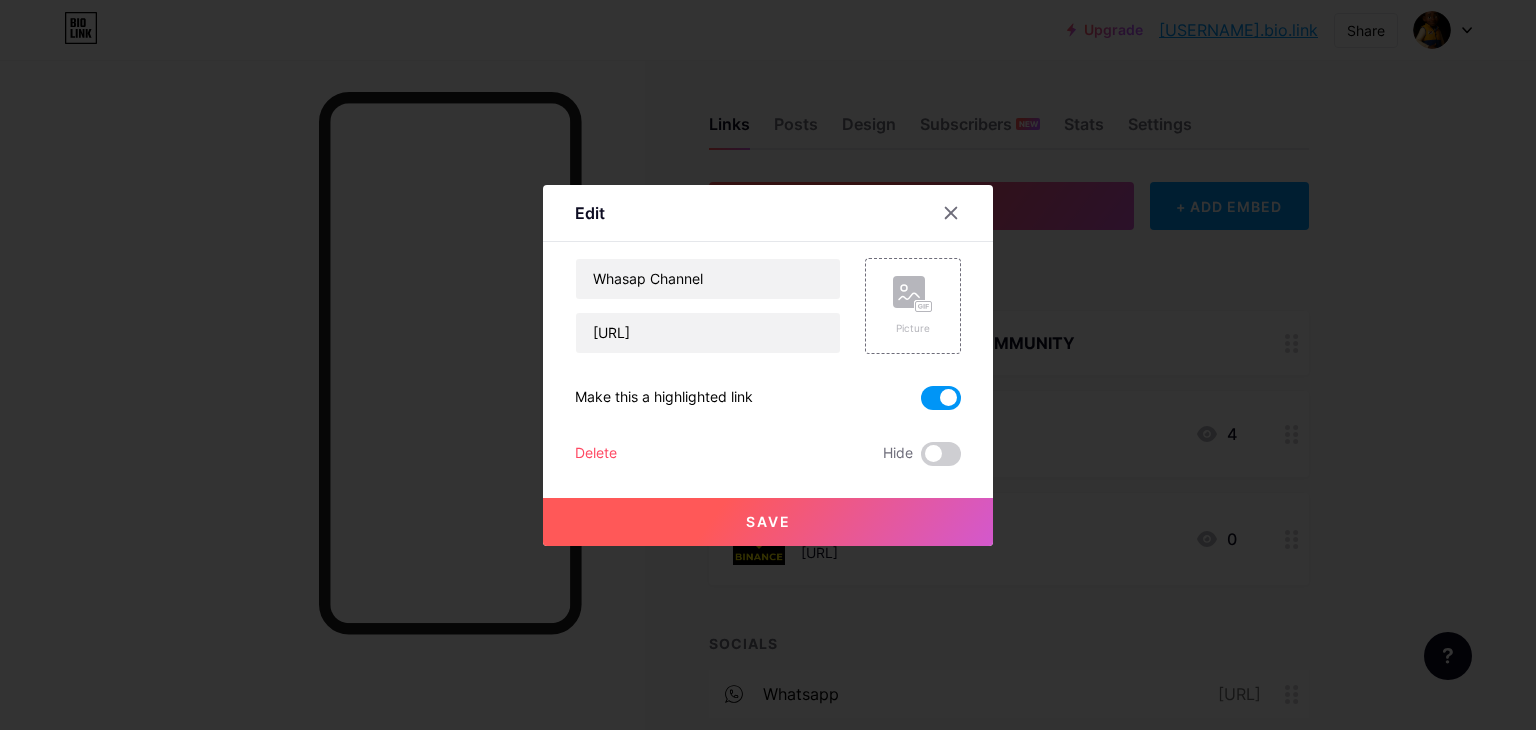 click 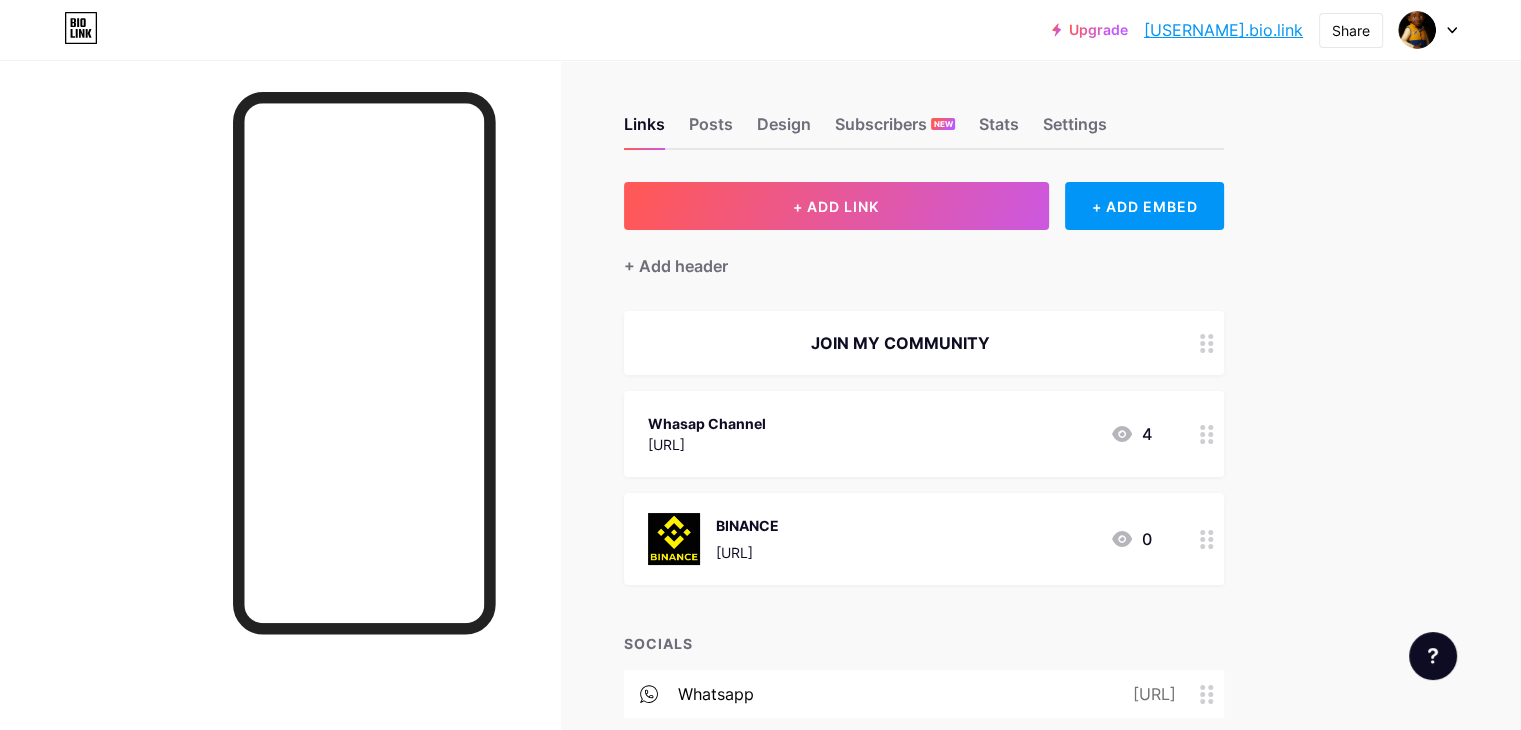 click 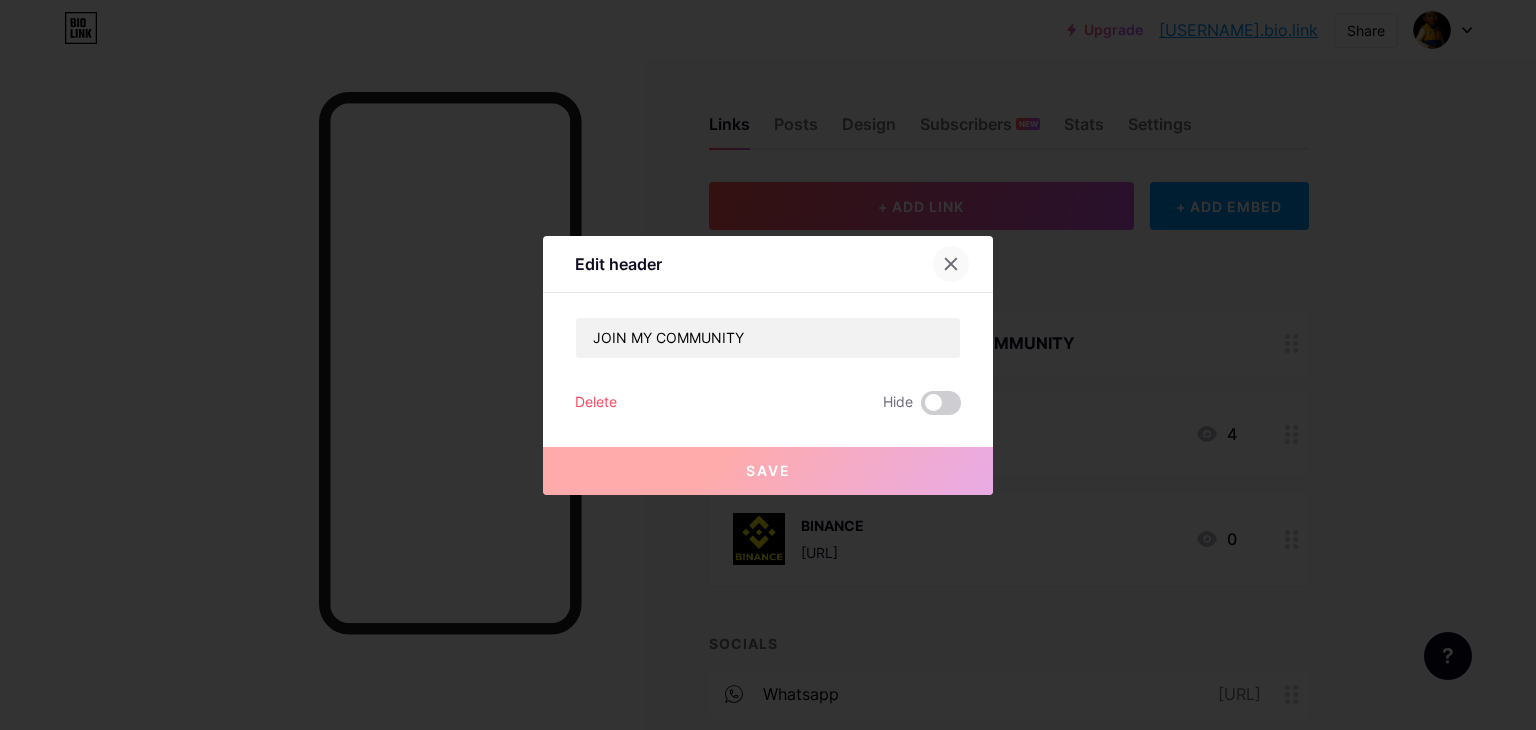 click 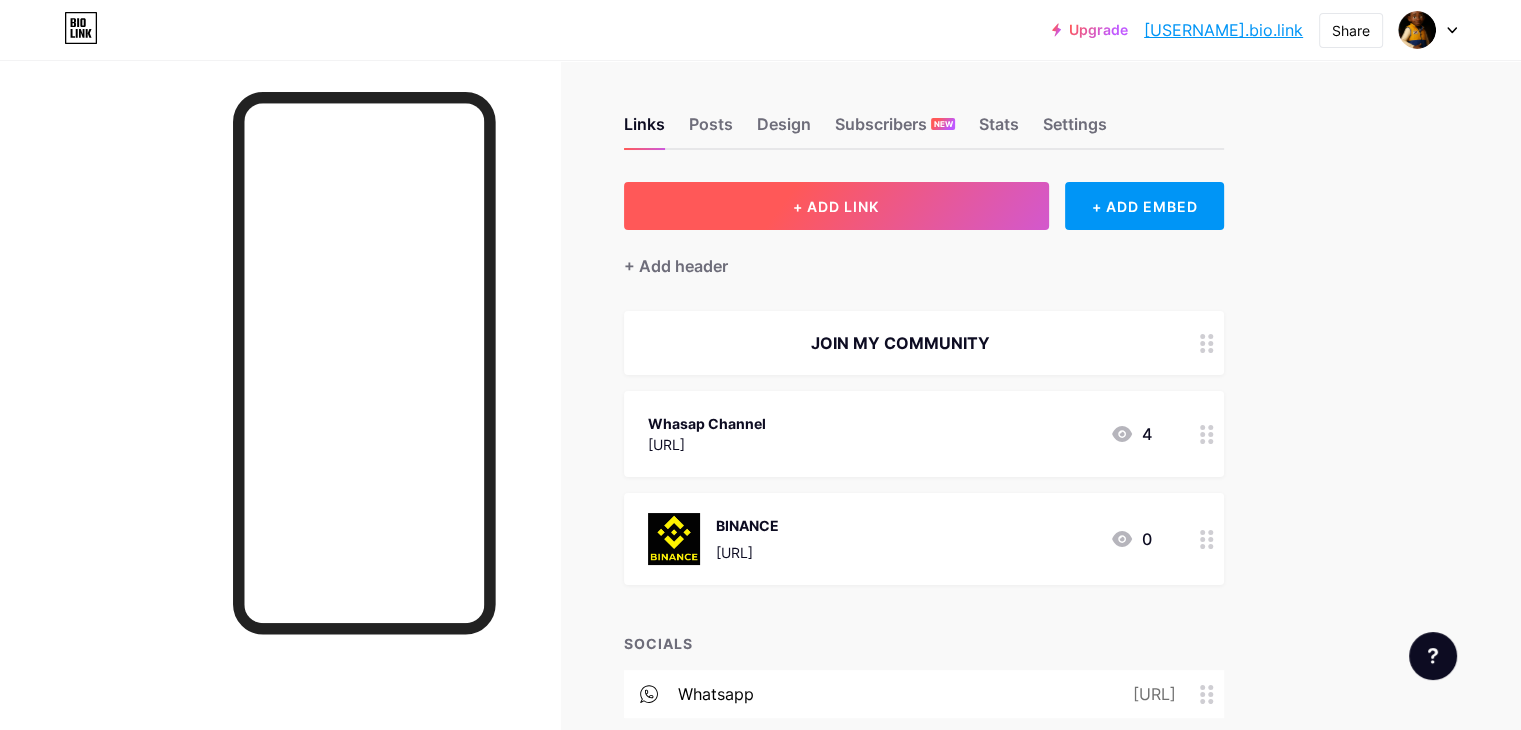 click on "+ ADD LINK" at bounding box center (836, 206) 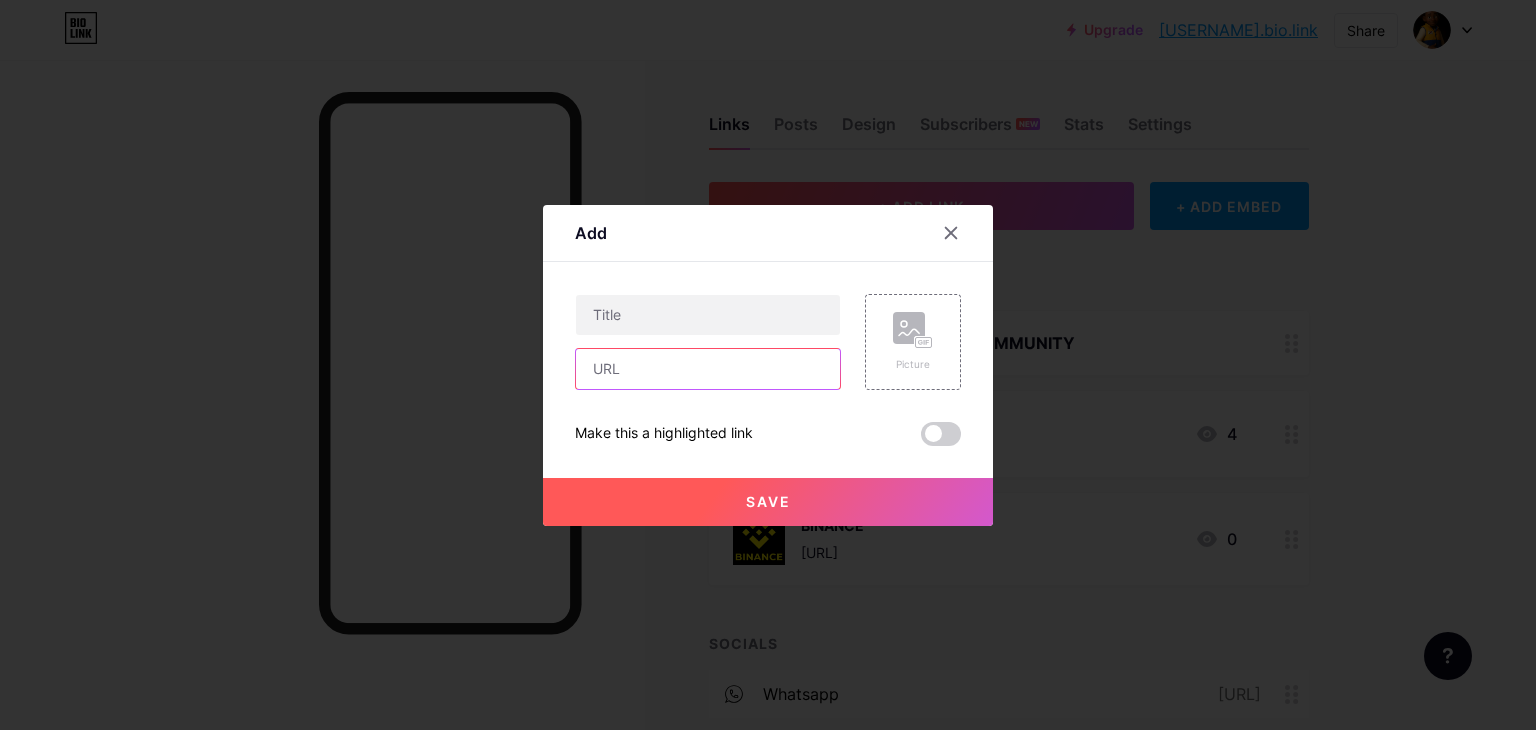 click at bounding box center (708, 369) 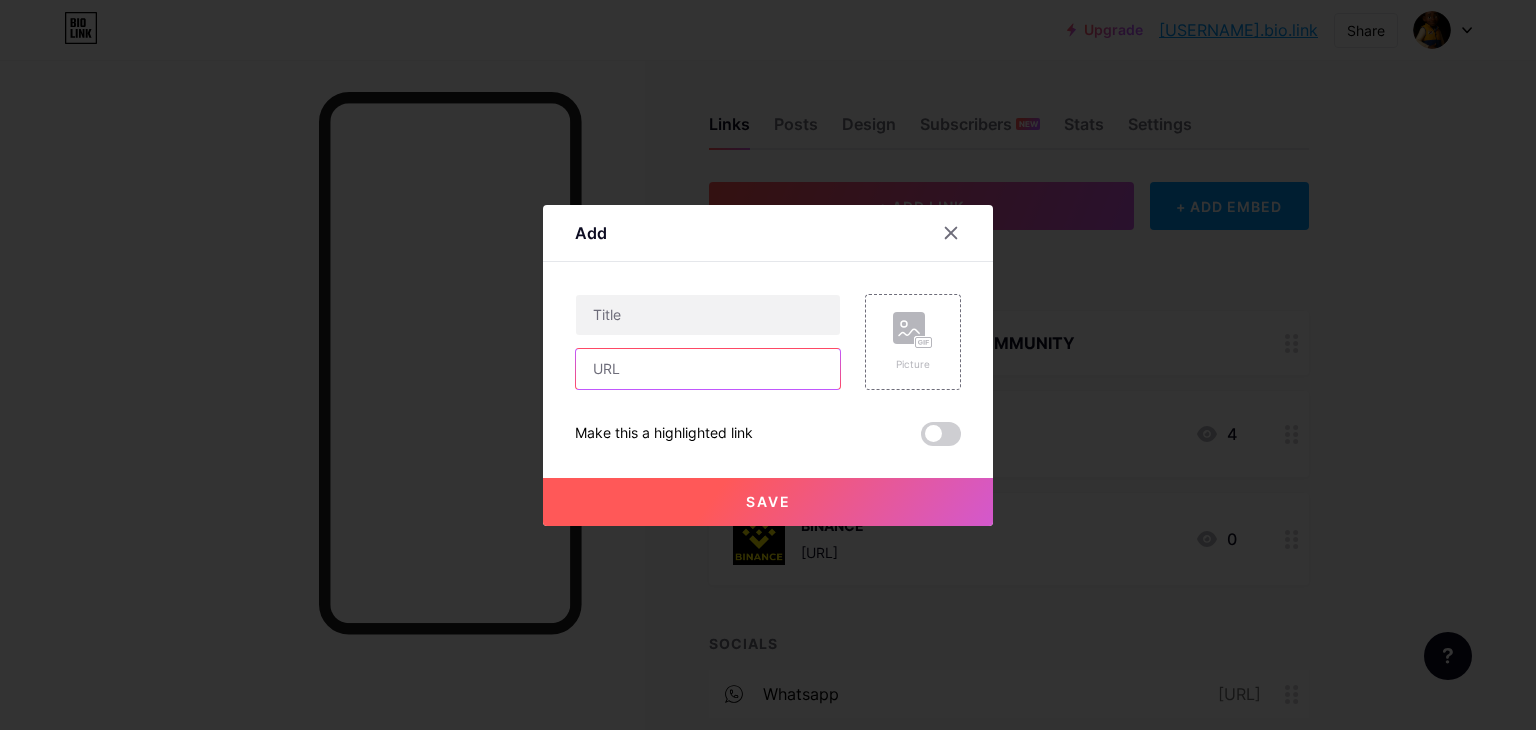 paste on "[URL]" 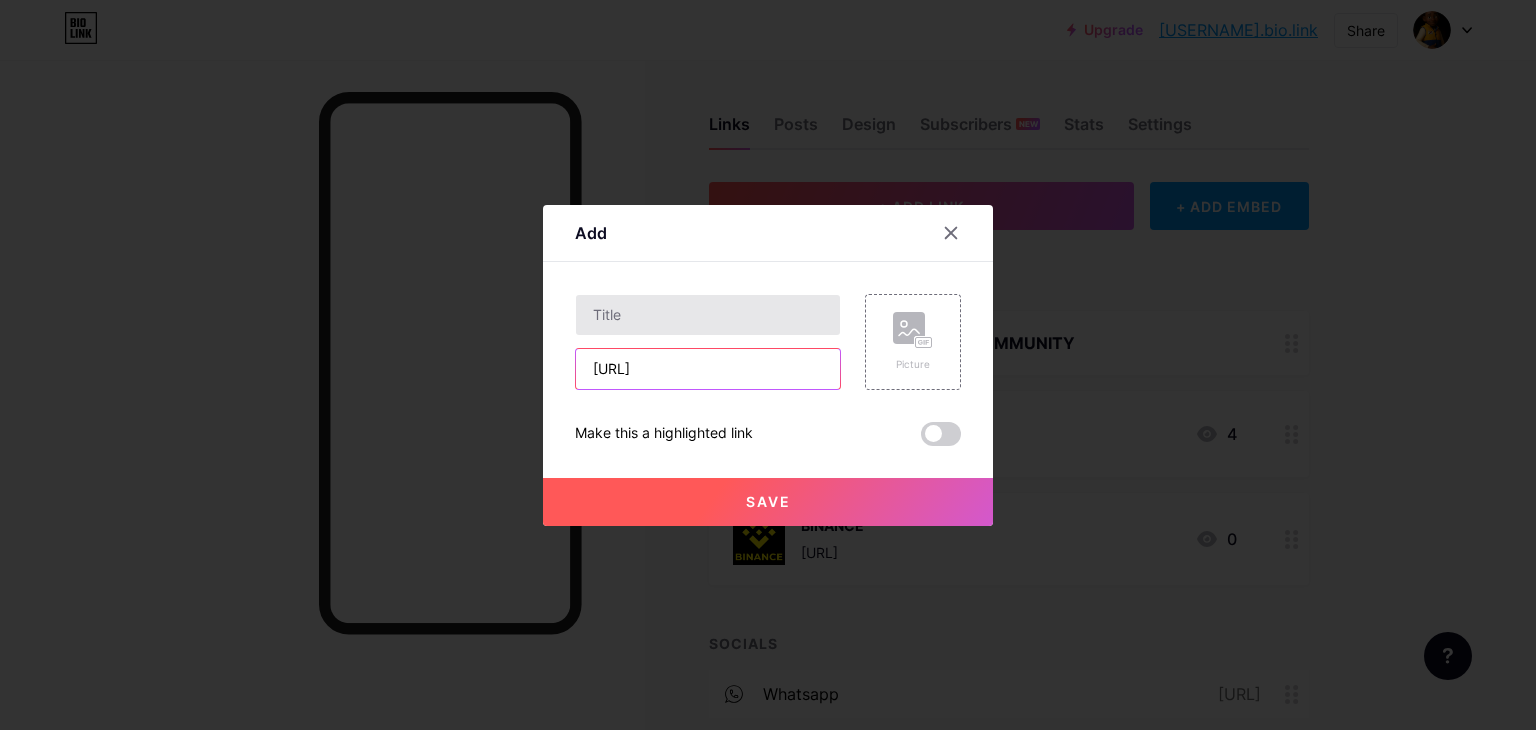 type on "[URL]" 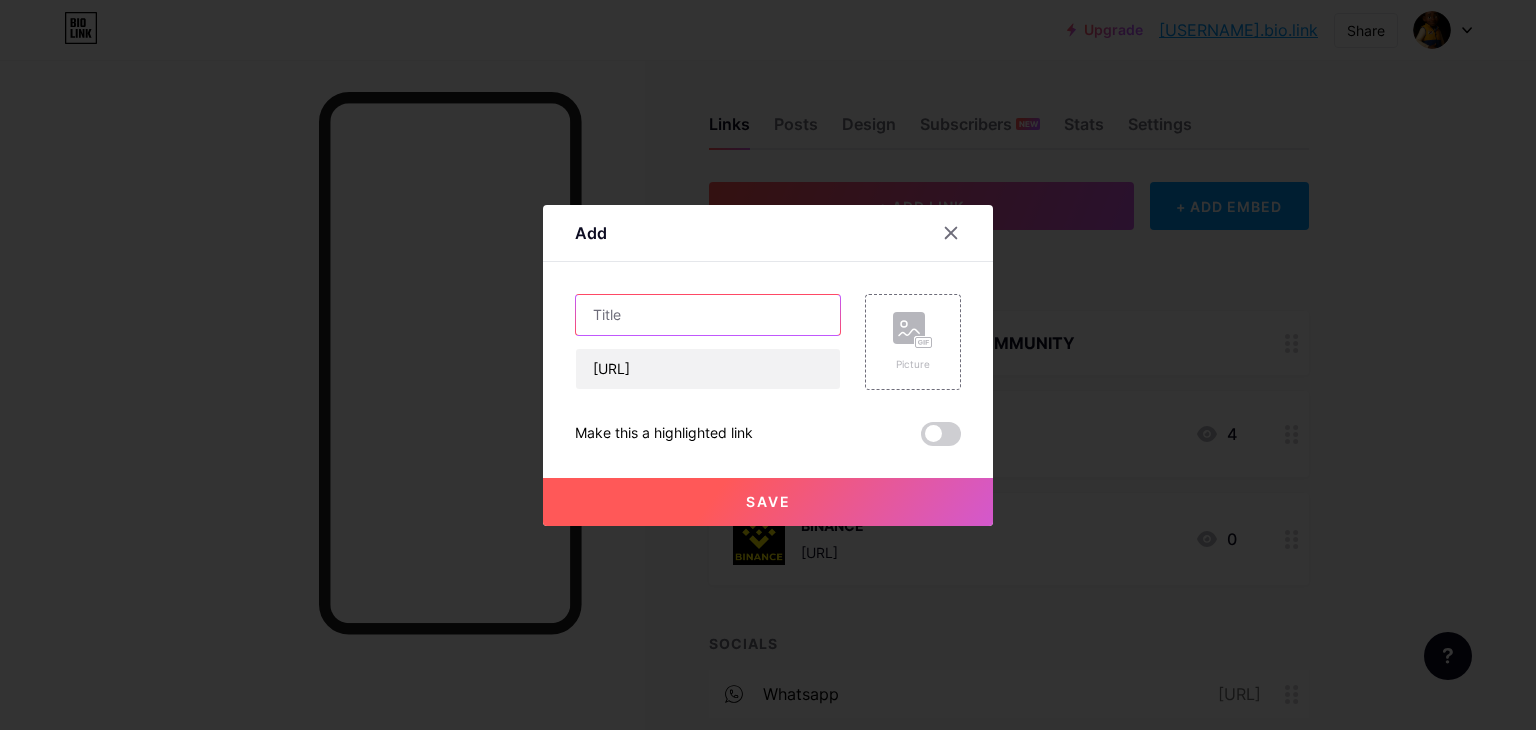 click at bounding box center (708, 315) 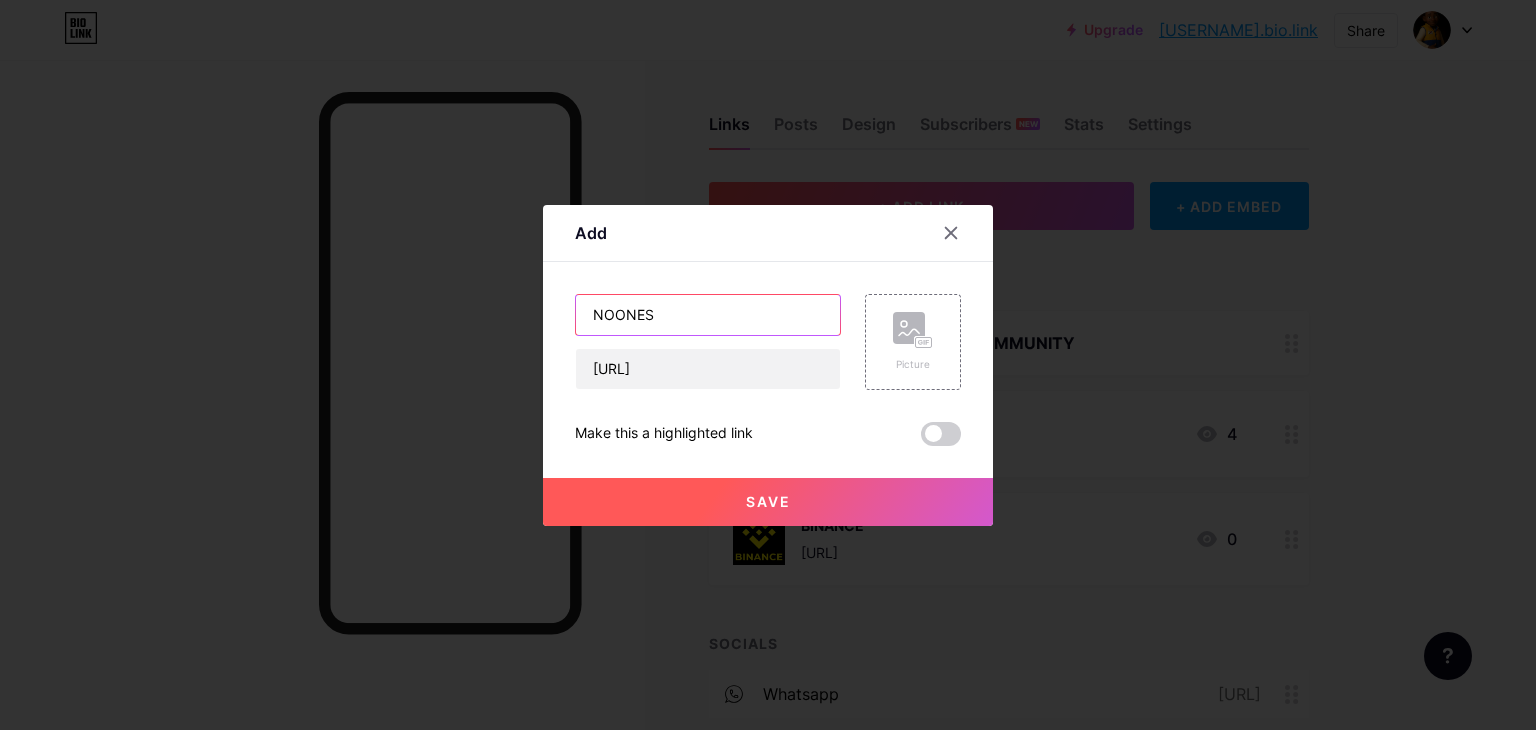 type on "NOONES" 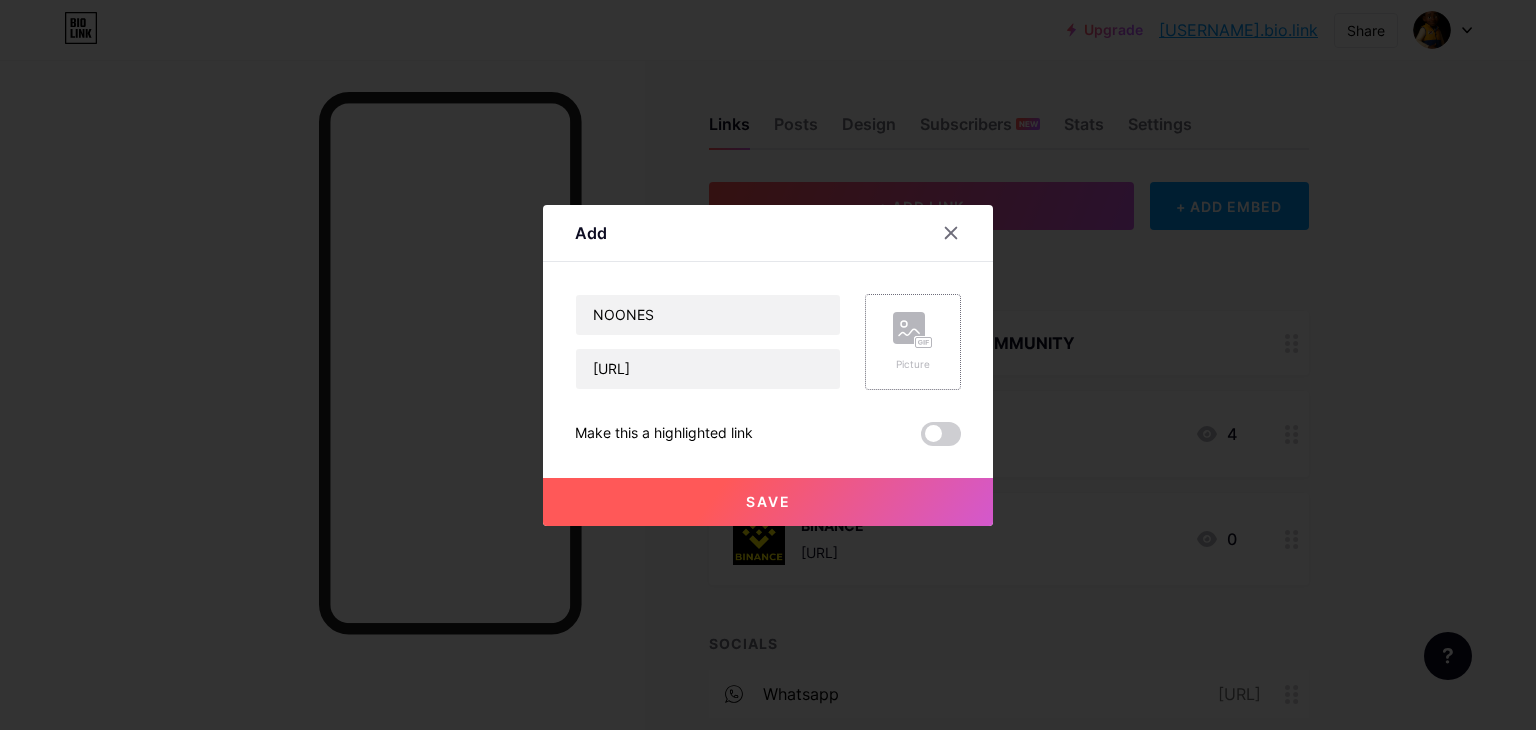 click 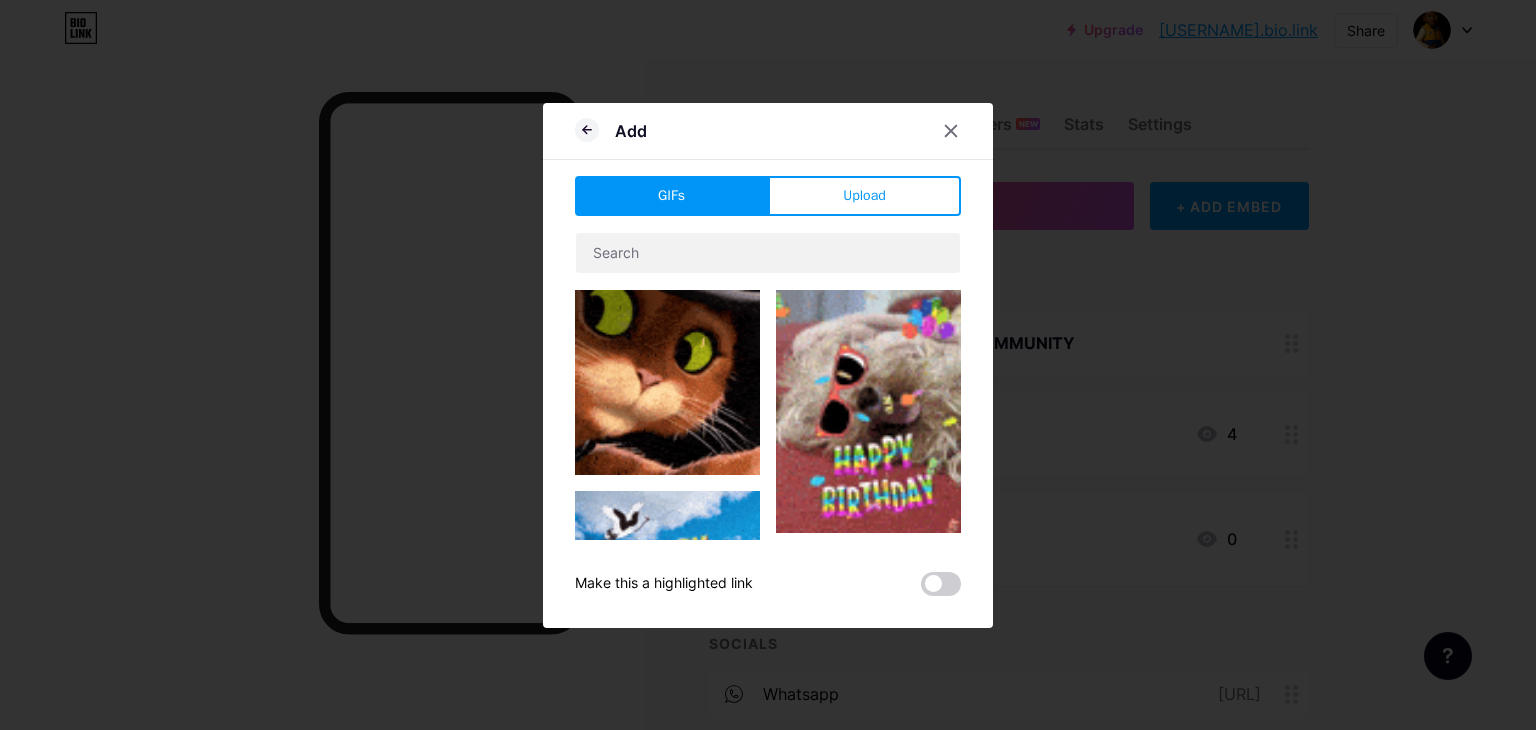 click on "Upload" at bounding box center [864, 196] 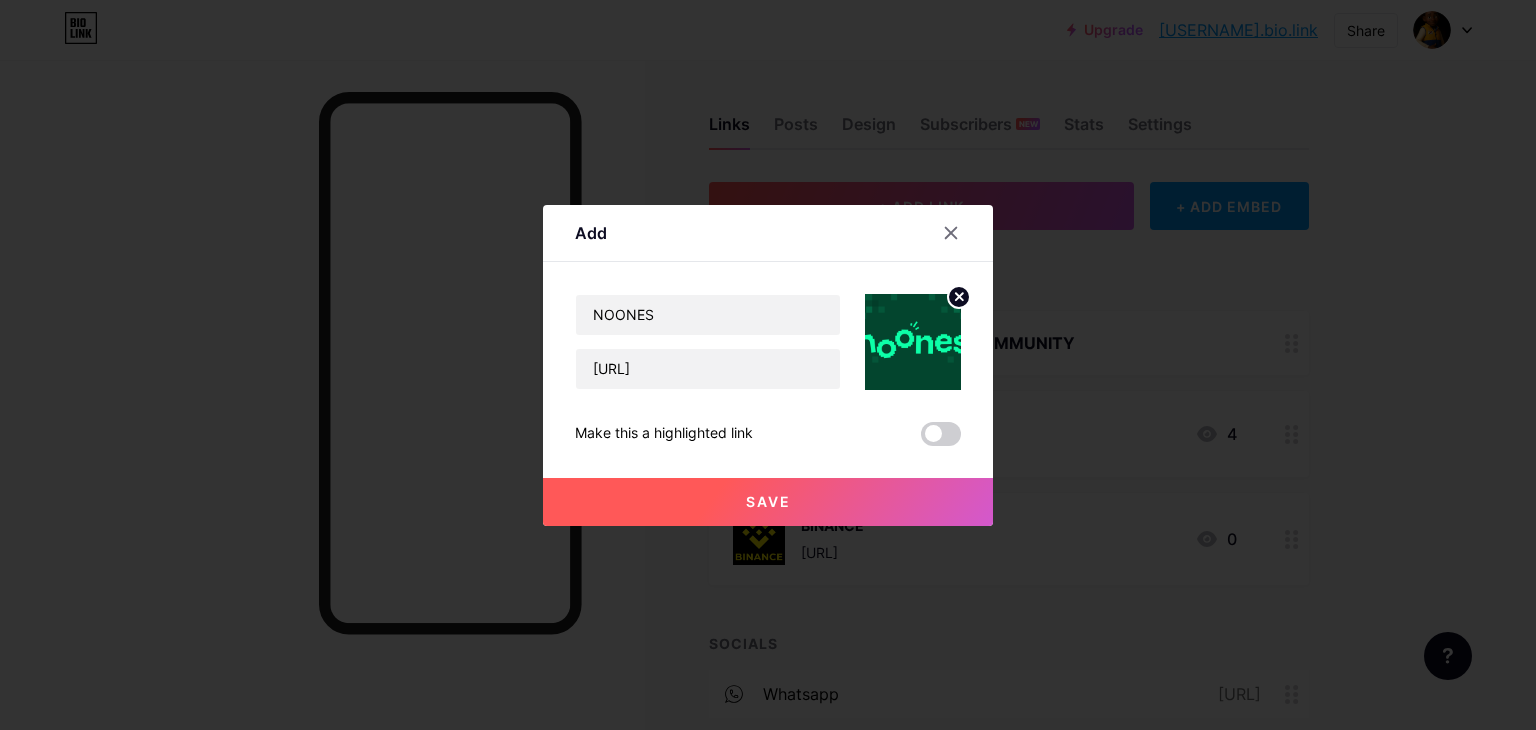 click on "Save" at bounding box center [768, 502] 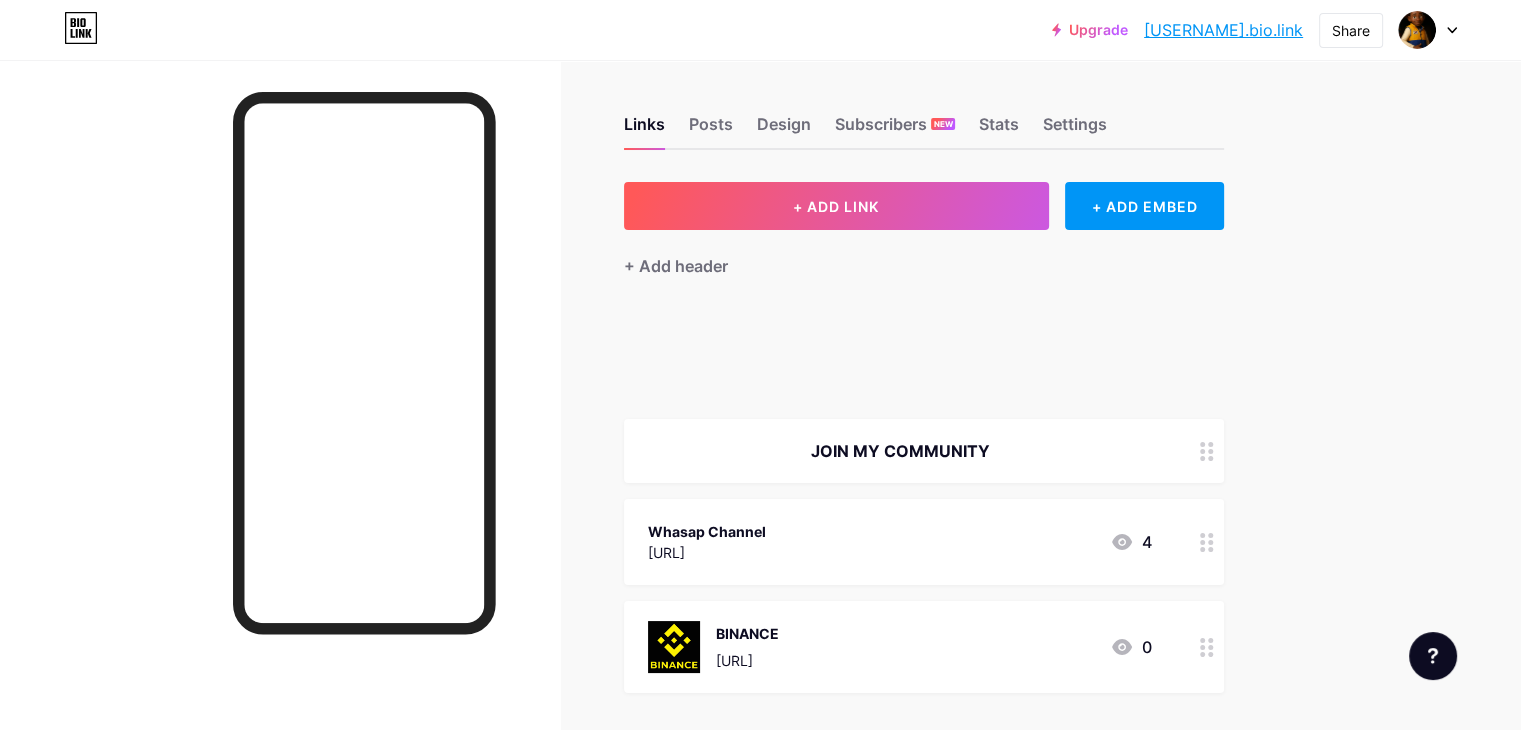 type 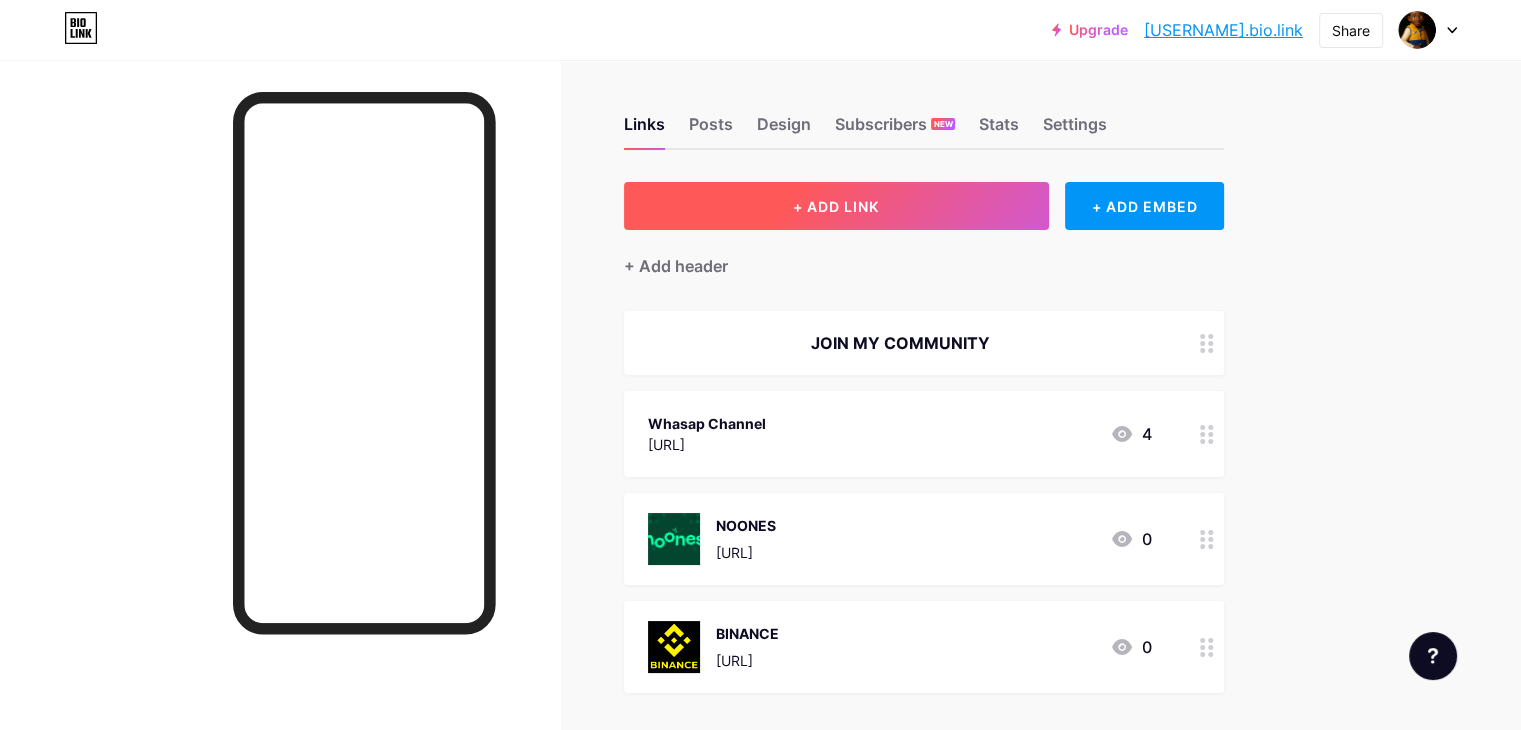 click on "+ ADD LINK" at bounding box center [836, 206] 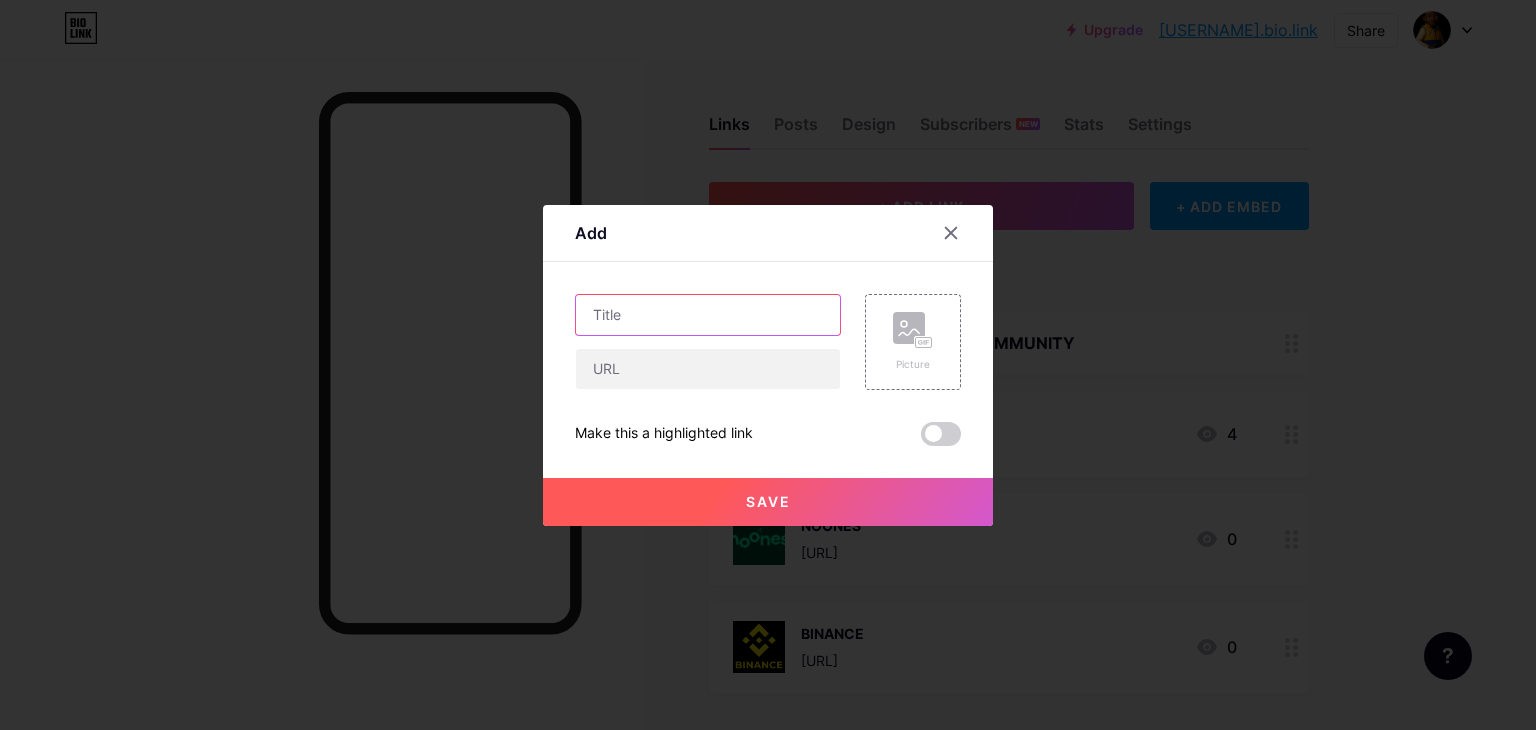 click at bounding box center (708, 315) 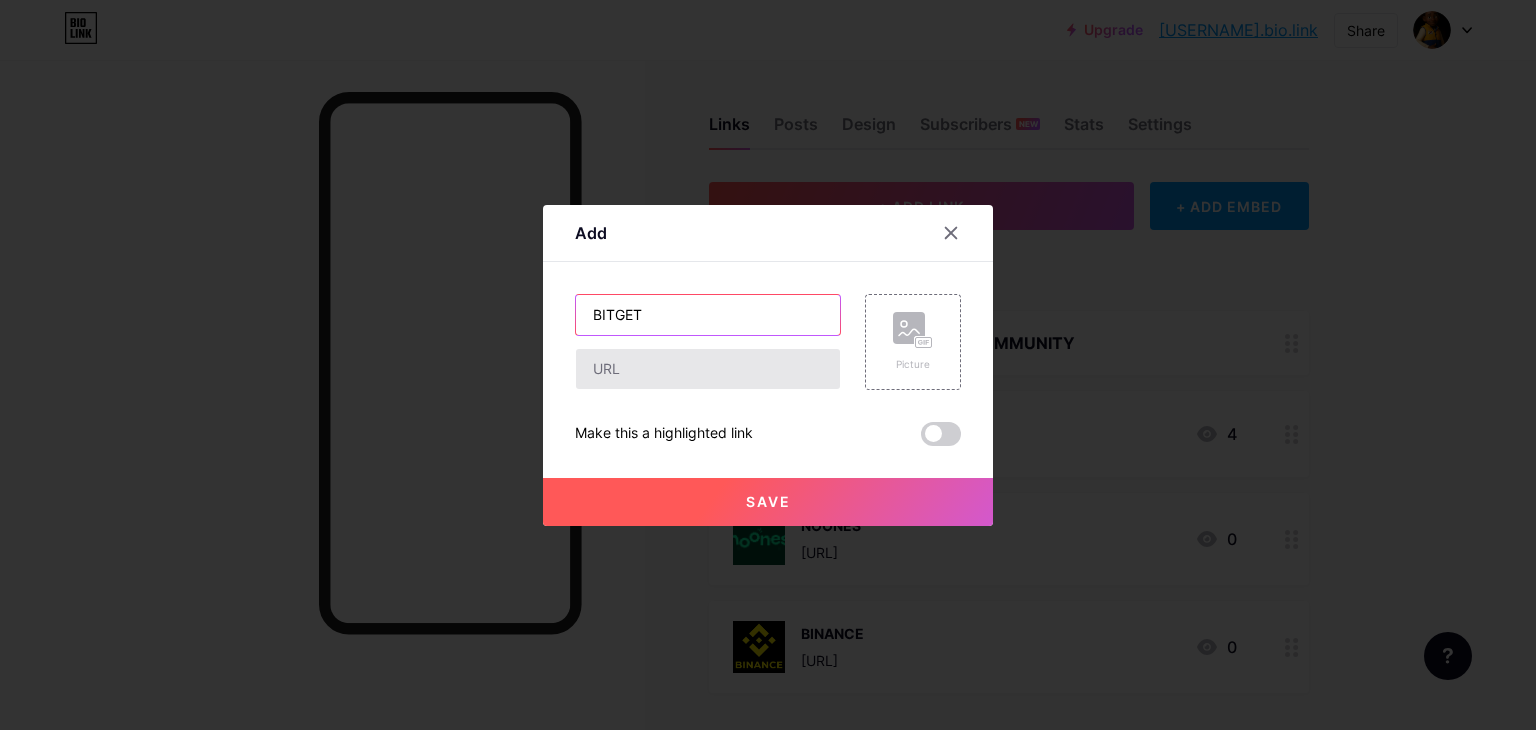 type on "BITGET" 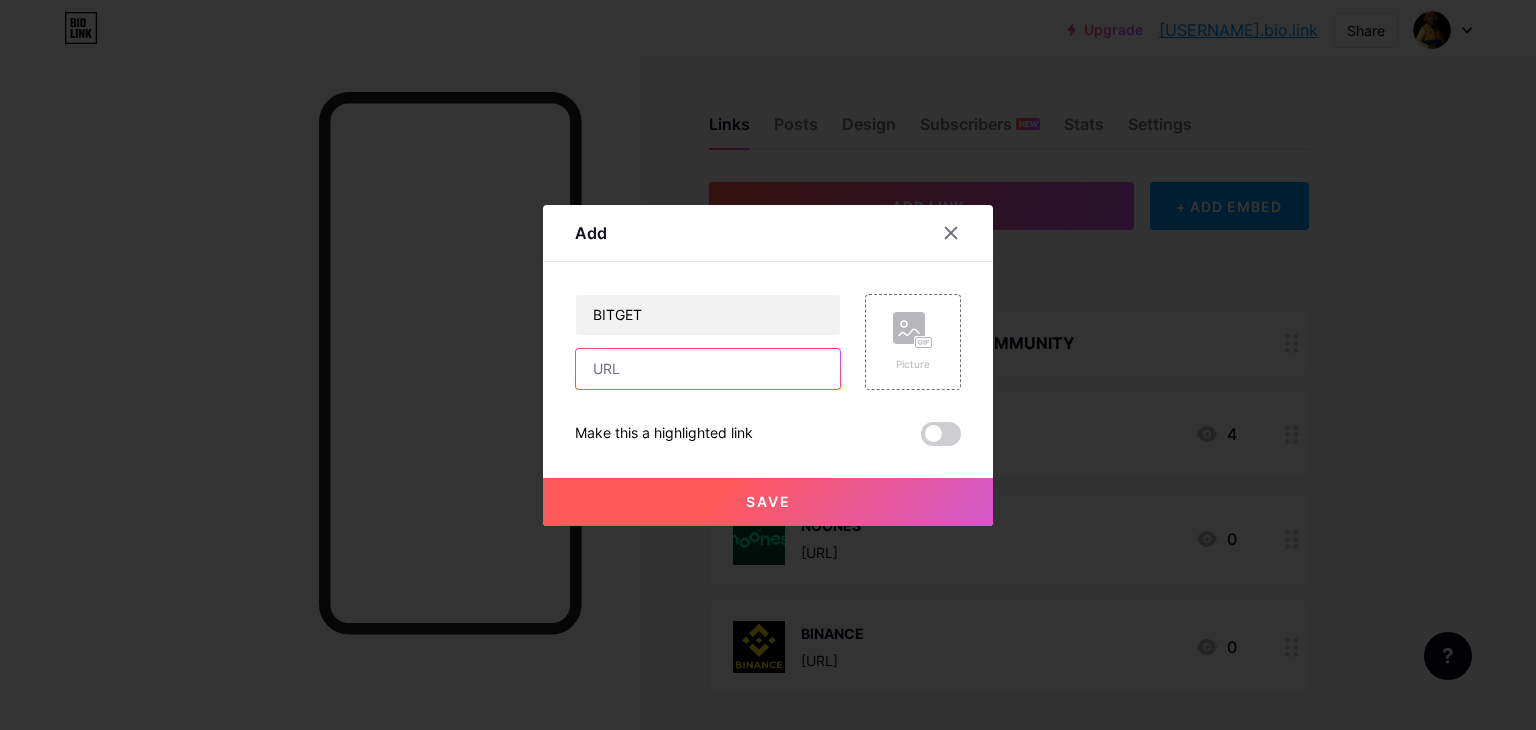 click at bounding box center (708, 369) 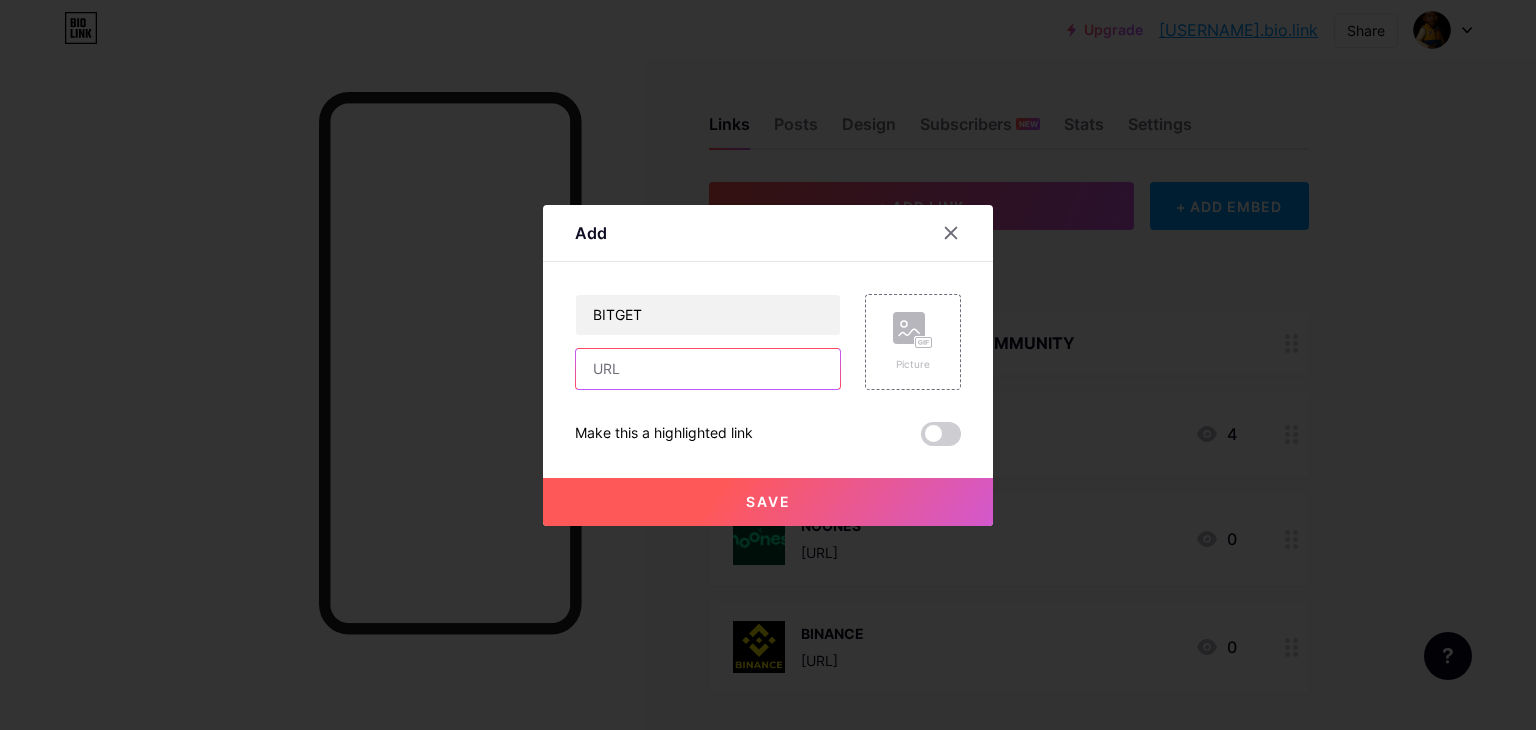 paste on "[URL]" 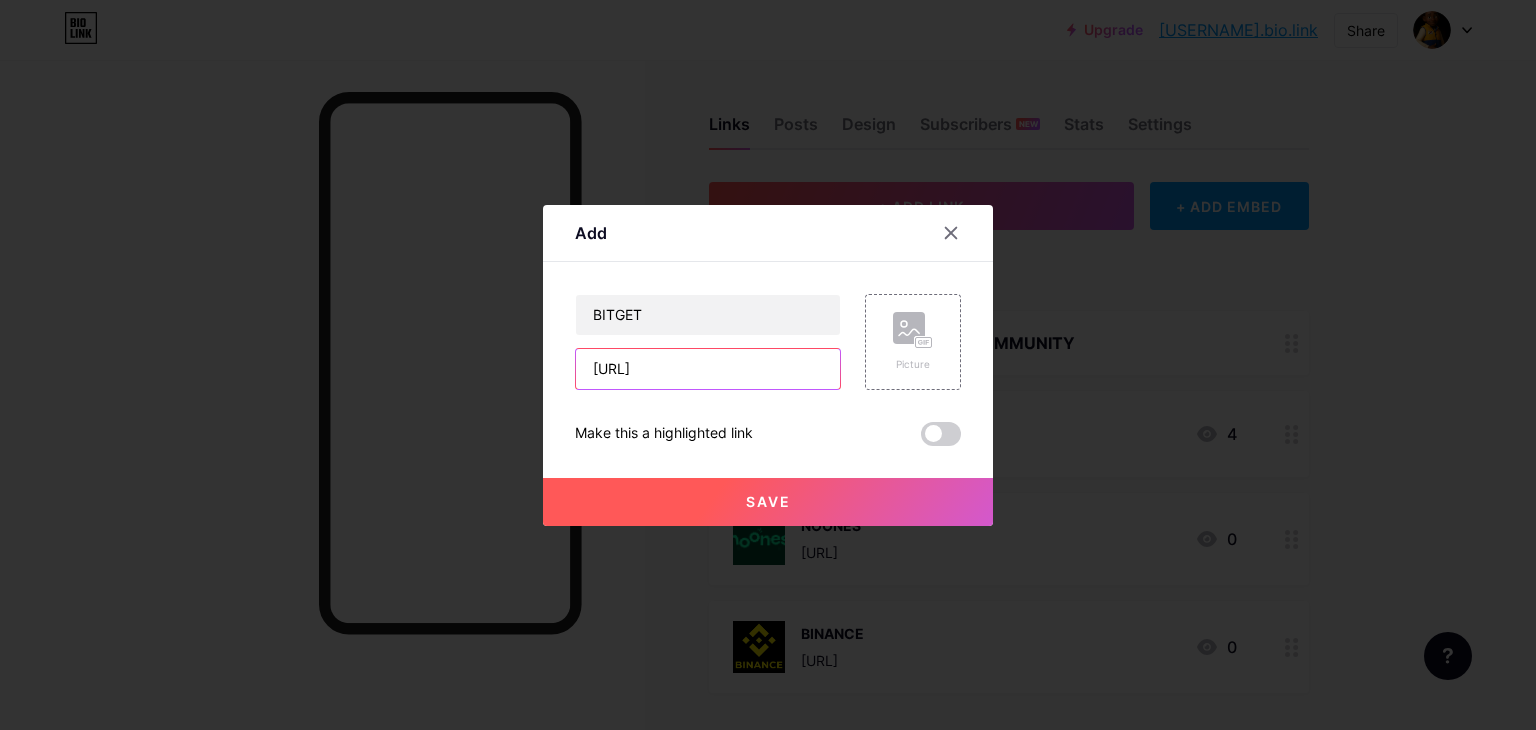 scroll, scrollTop: 0, scrollLeft: 12, axis: horizontal 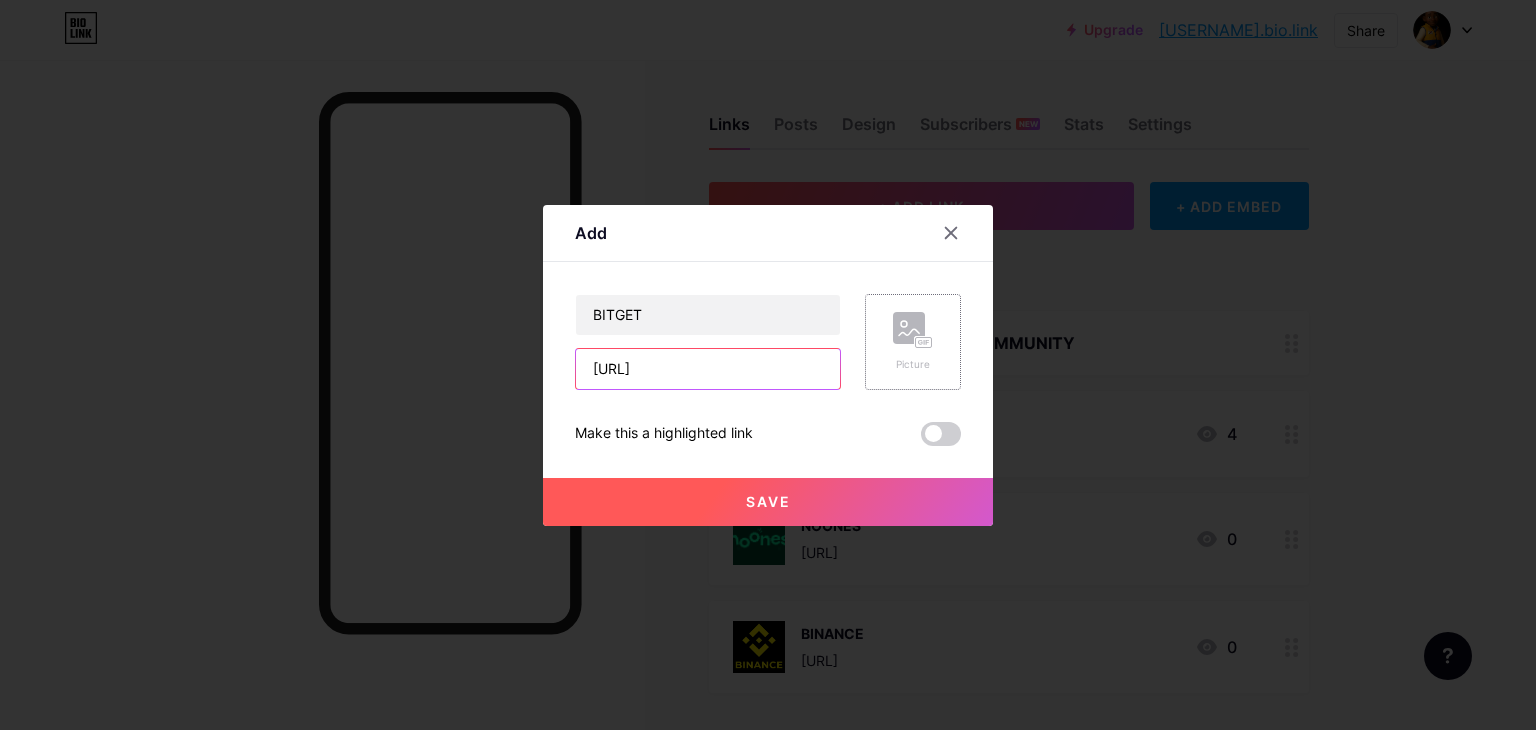 type on "[URL]" 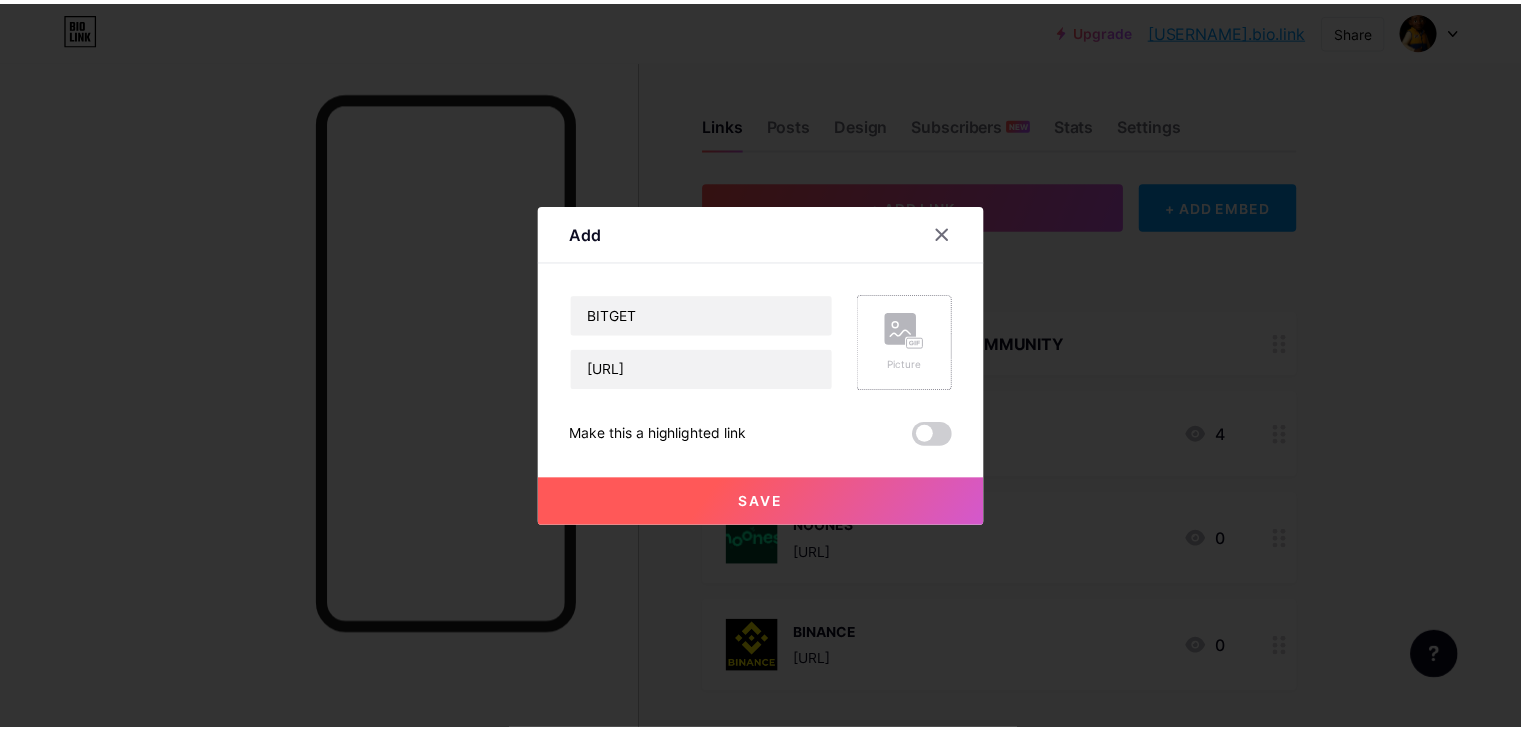 scroll, scrollTop: 0, scrollLeft: 0, axis: both 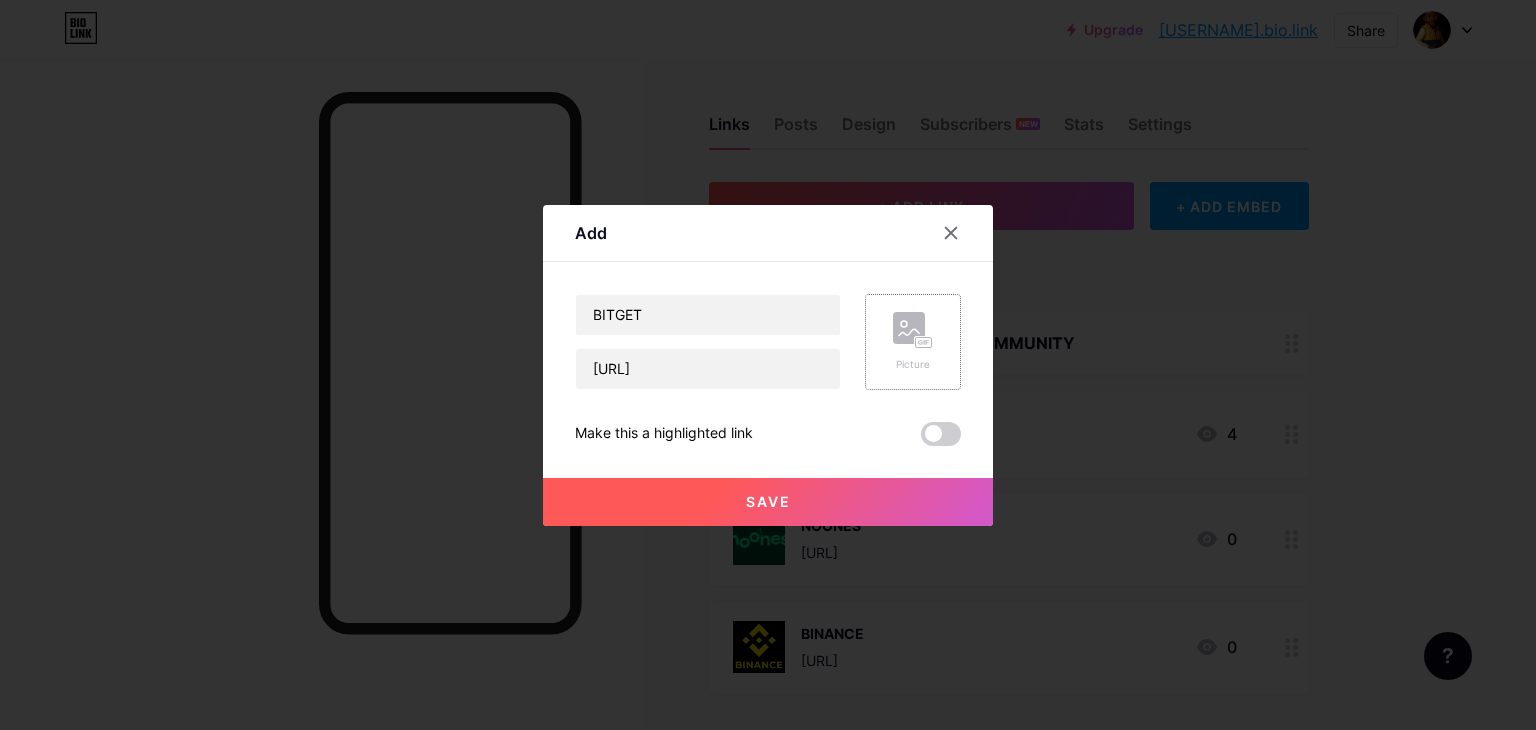 click 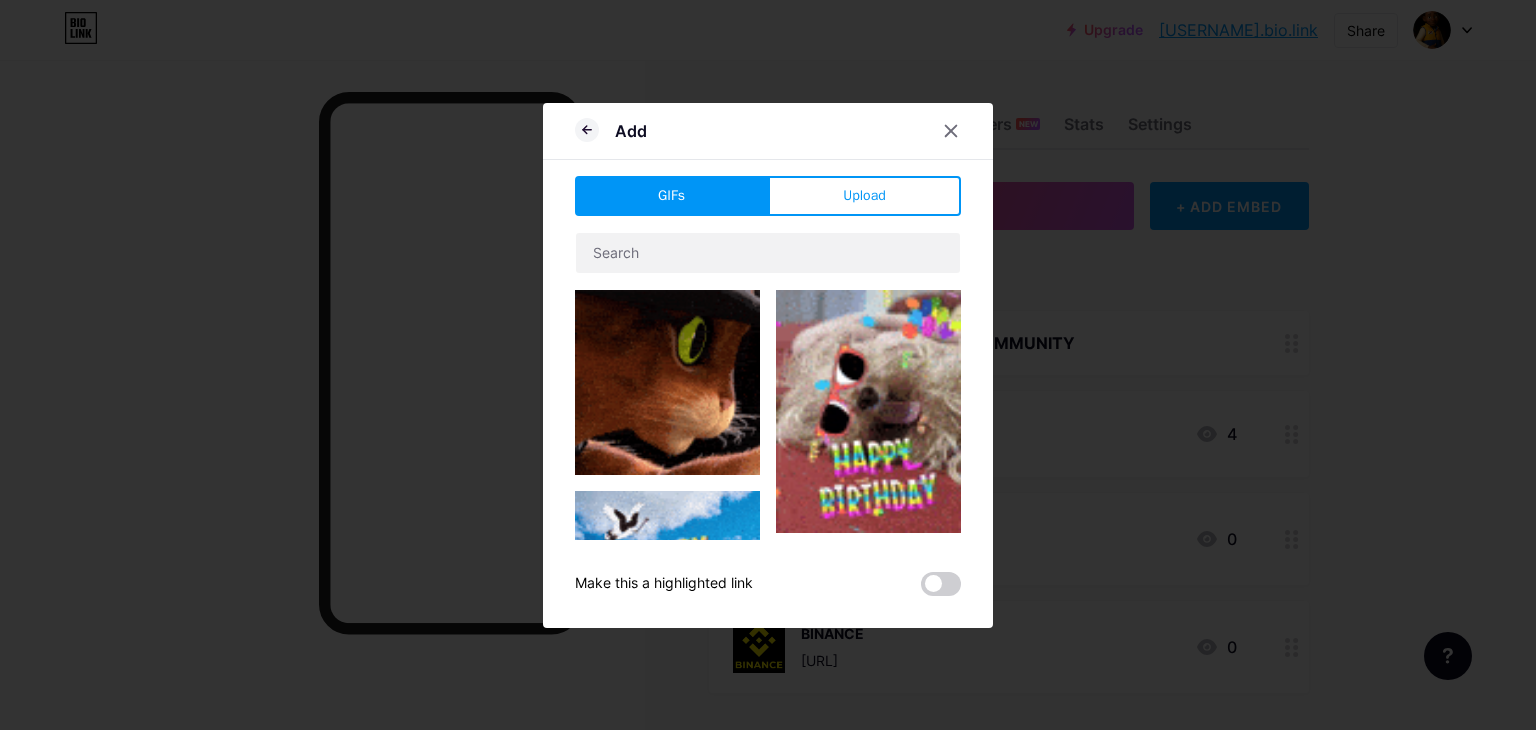click on "GIFs     Upload       Content
YouTube
Play YouTube video without leaving your page.
ADD
Vimeo
Play Vimeo video without leaving your page.
ADD
Tiktok
Grow your TikTok following
ADD
Tweet
Embed a tweet.
ADD
Reddit
Showcase your Reddit profile
ADD
Spotify
Embed Spotify to play the preview of a track.
ADD
Twitch
Play Twitch video without leaving your page.
ADD
ADD
ADD" at bounding box center (768, 386) 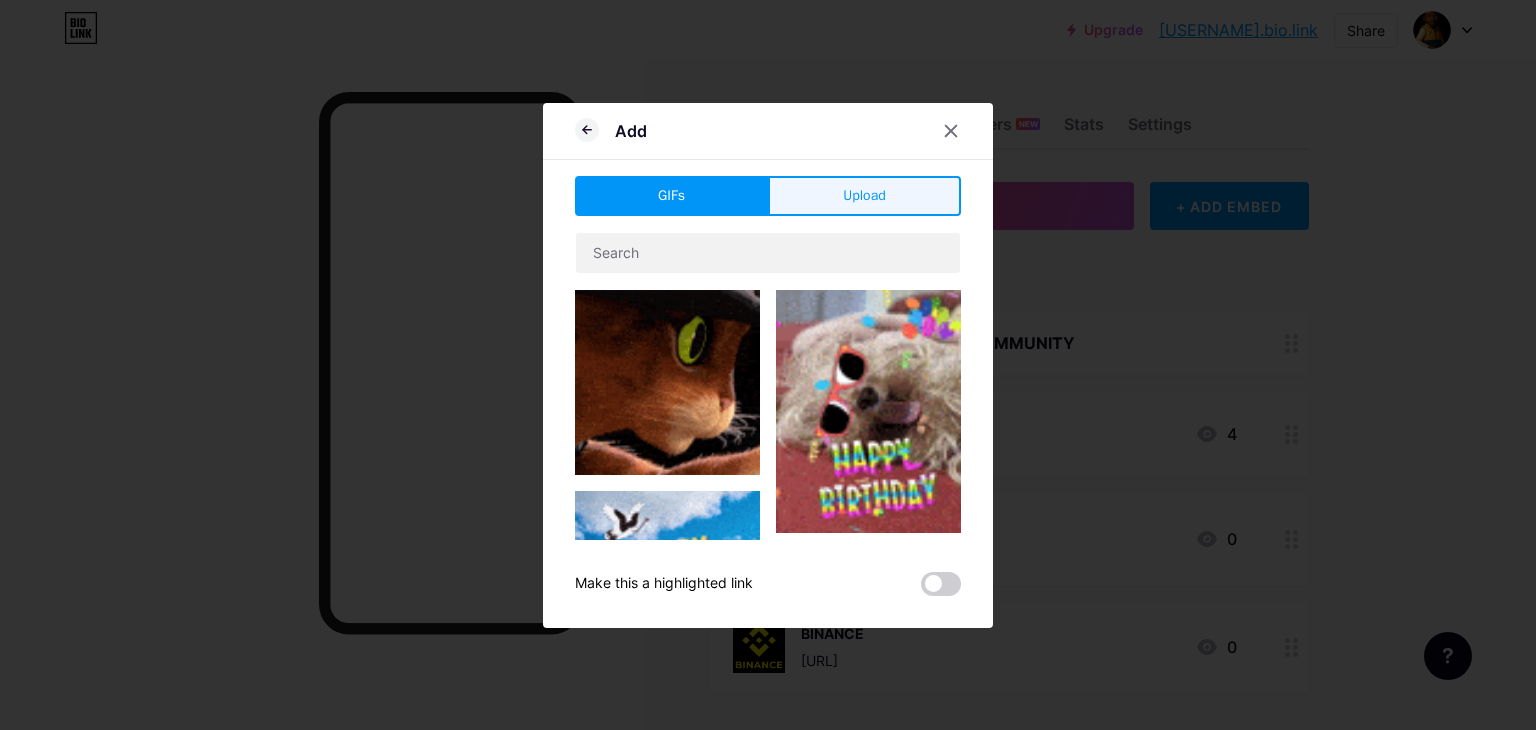 click on "Upload" at bounding box center [864, 196] 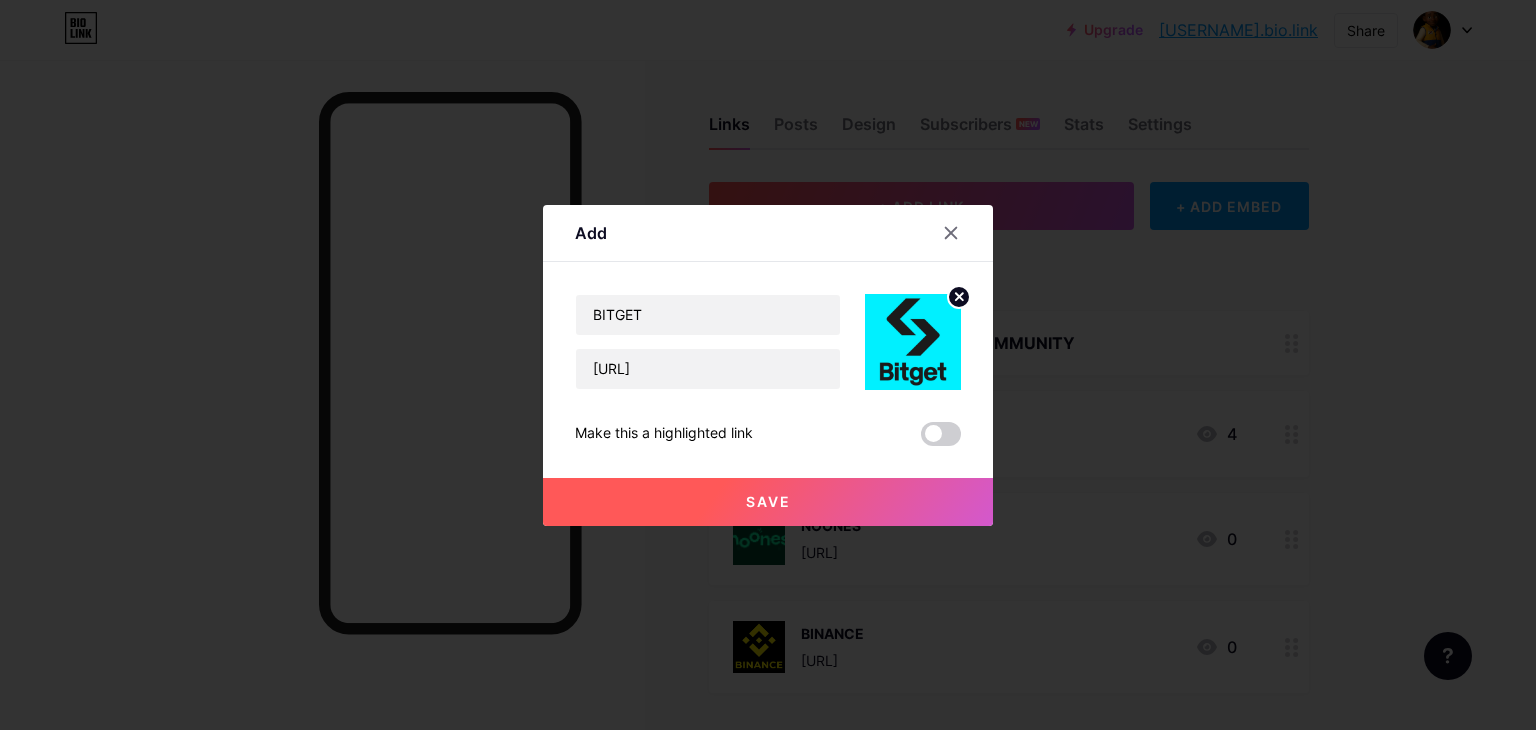 click on "Save" at bounding box center [768, 501] 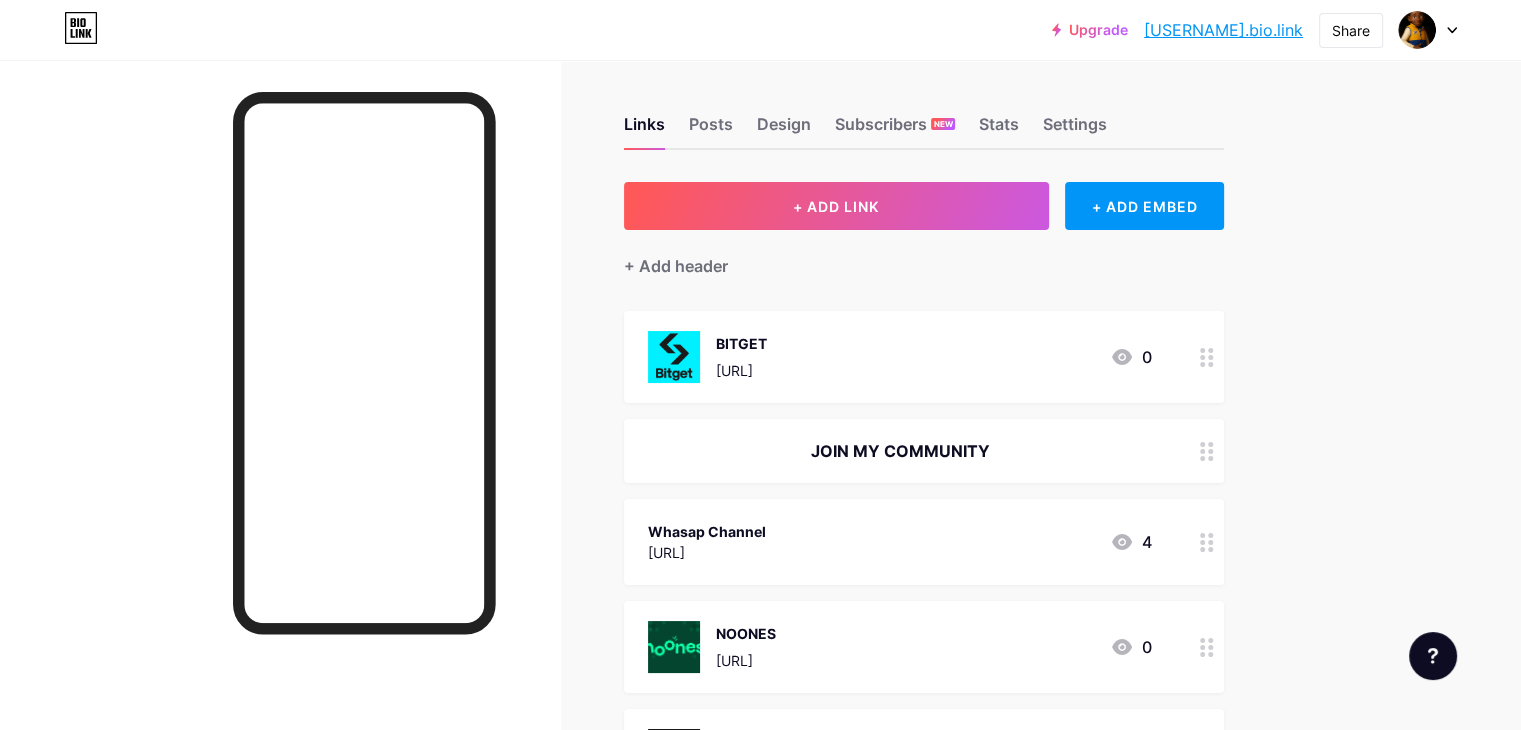 drag, startPoint x: 1052, startPoint y: 342, endPoint x: 1076, endPoint y: 432, distance: 93.14505 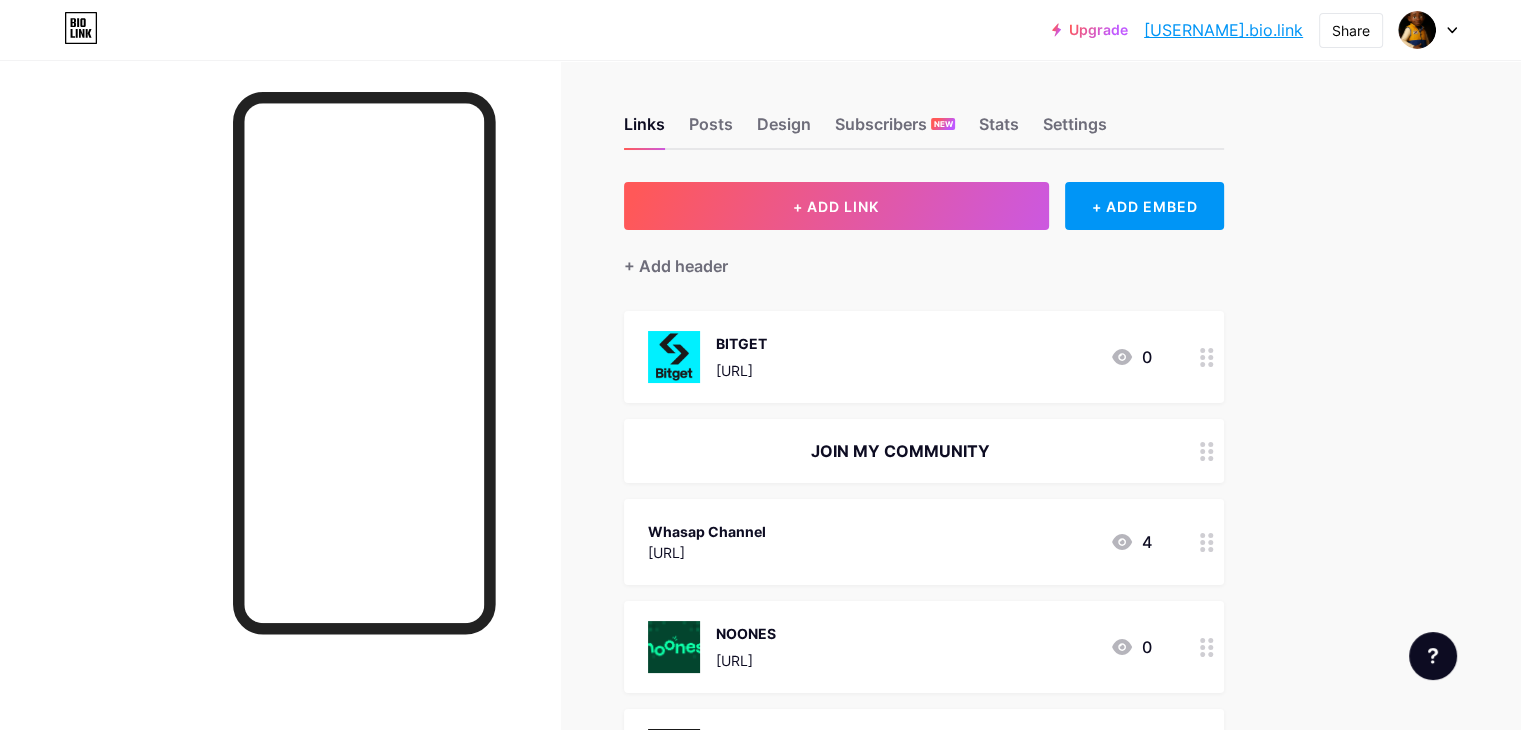 click on "BITGET
[URL]
0
JOIN MY COMMUNITY
Whasap Channel
[URL]
4
BINANCE
[URL]
0" at bounding box center [924, 556] 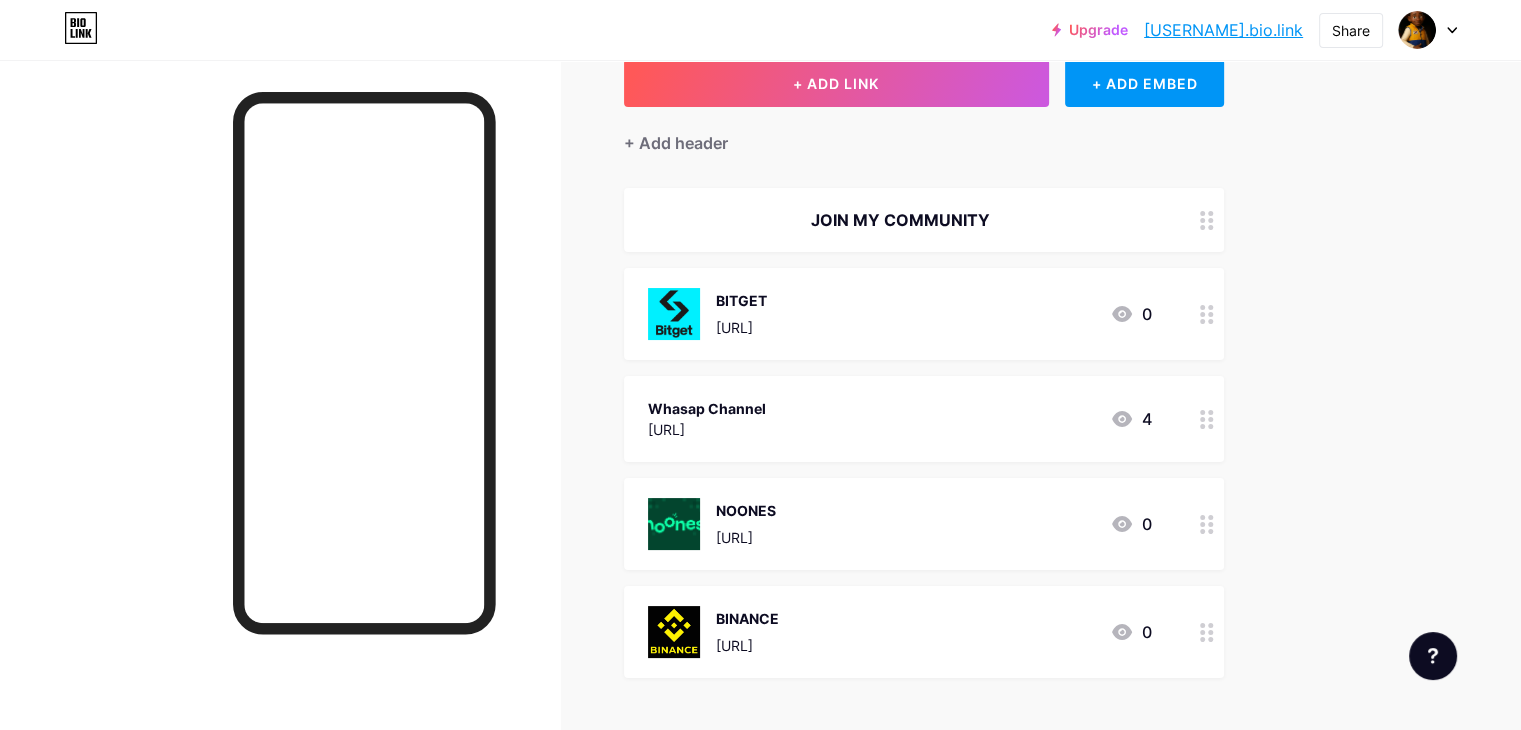 scroll, scrollTop: 104, scrollLeft: 0, axis: vertical 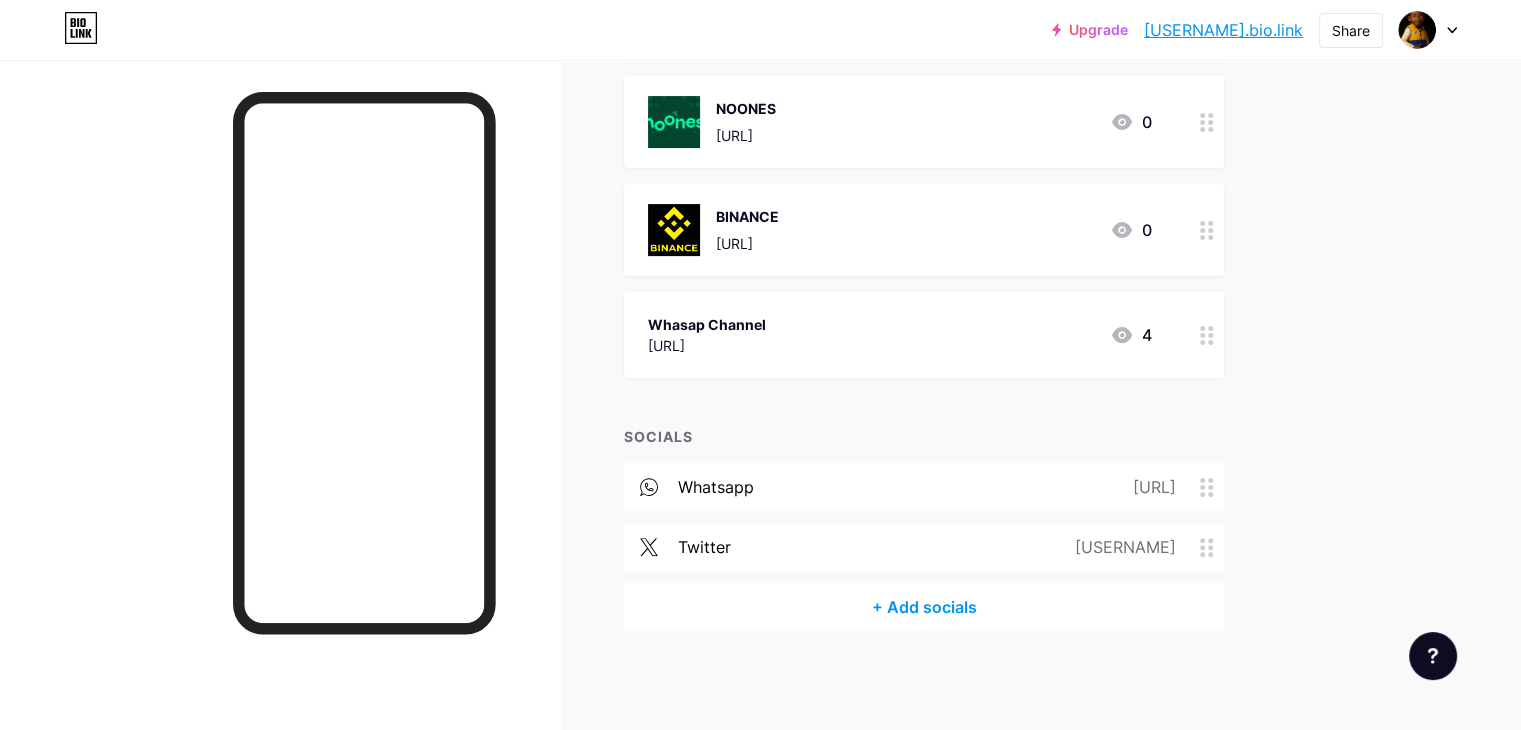 click on "+ Add socials" at bounding box center (924, 607) 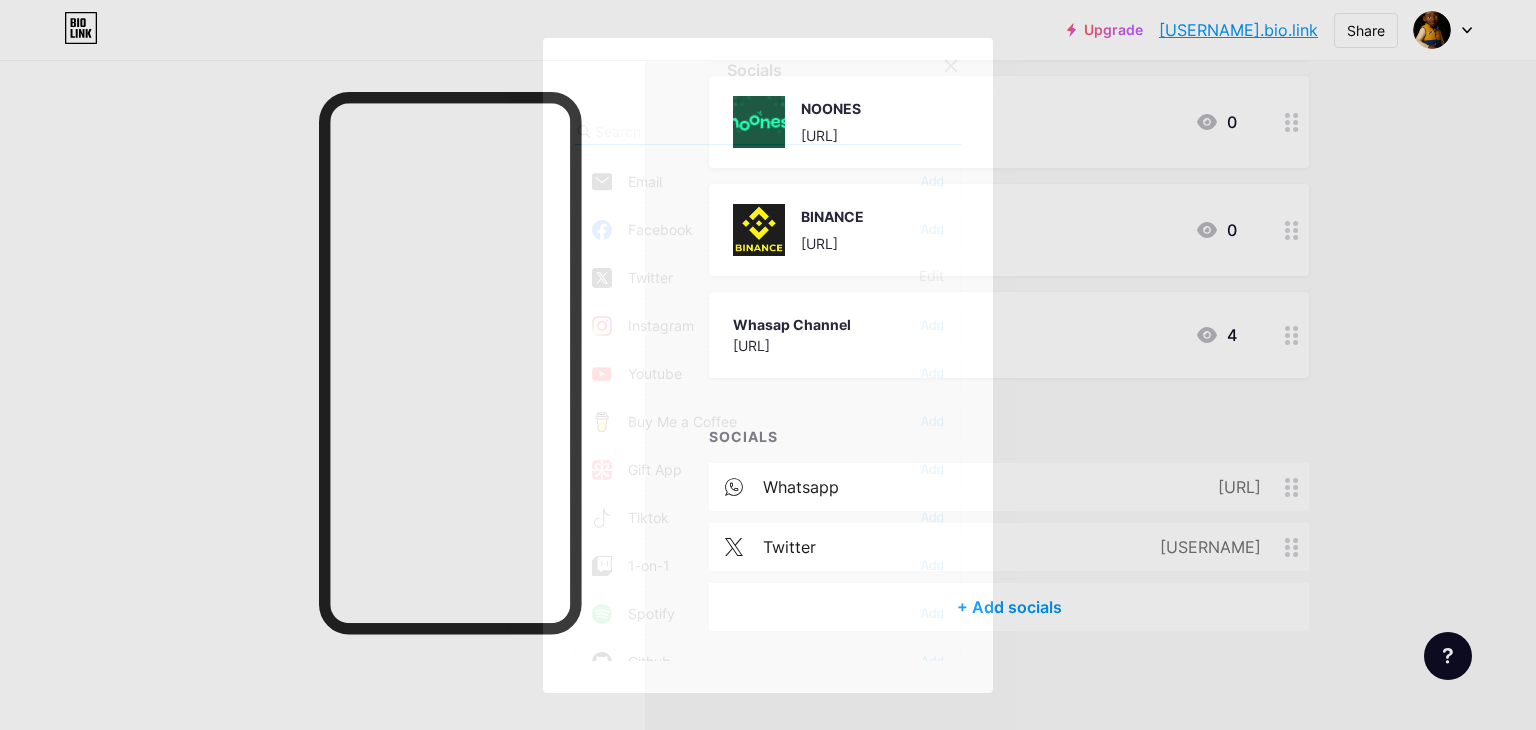 click on "Instagram" at bounding box center (643, 326) 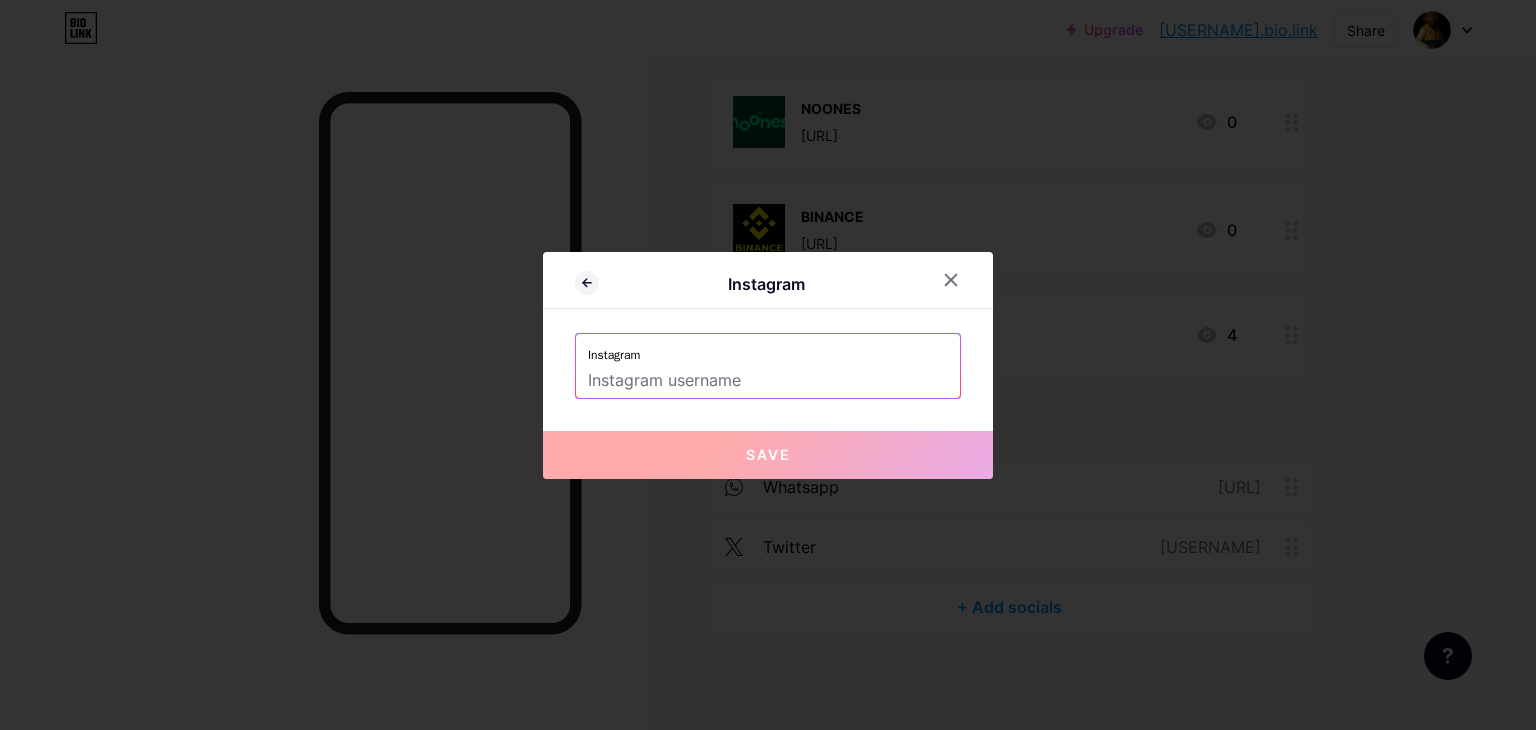 click at bounding box center (768, 381) 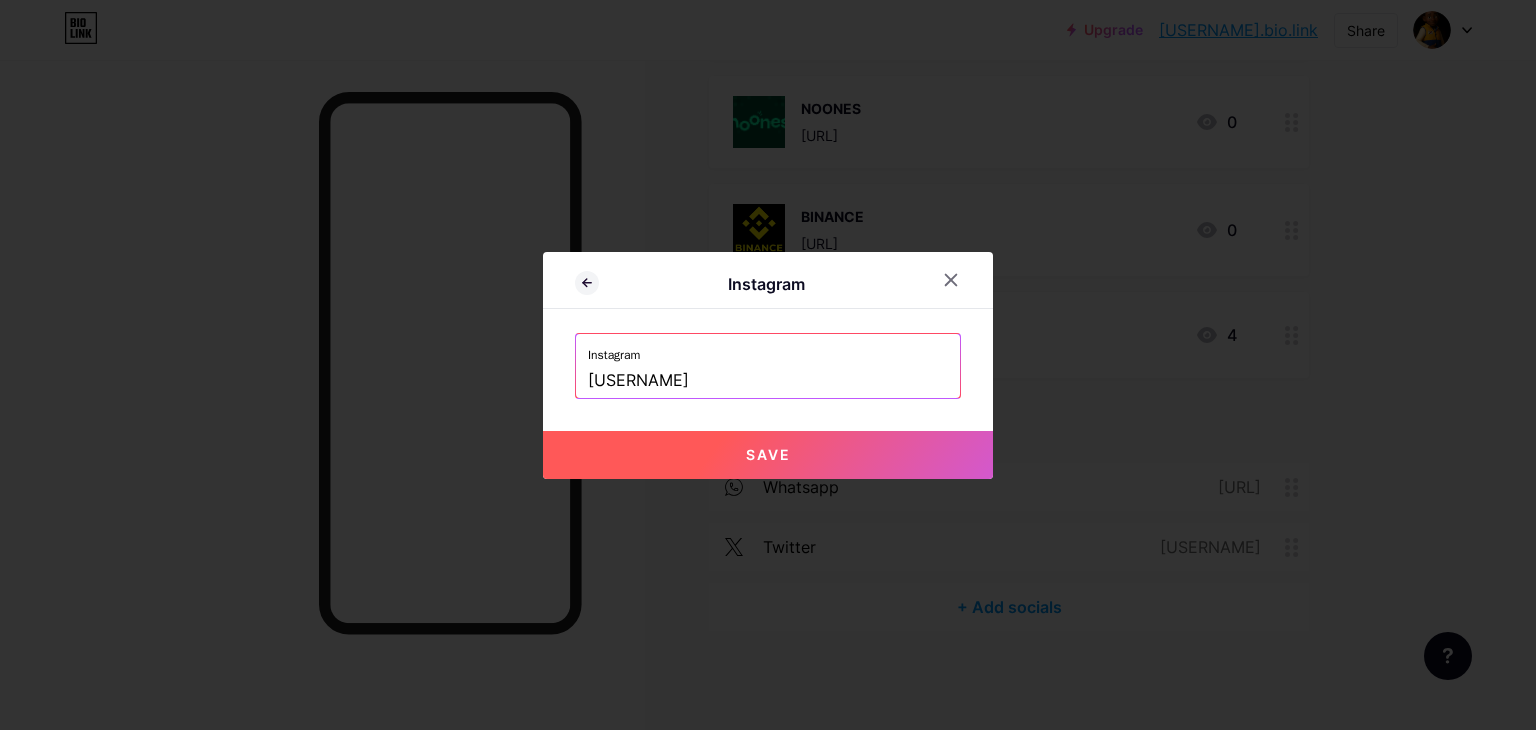 click on "Save" at bounding box center (768, 454) 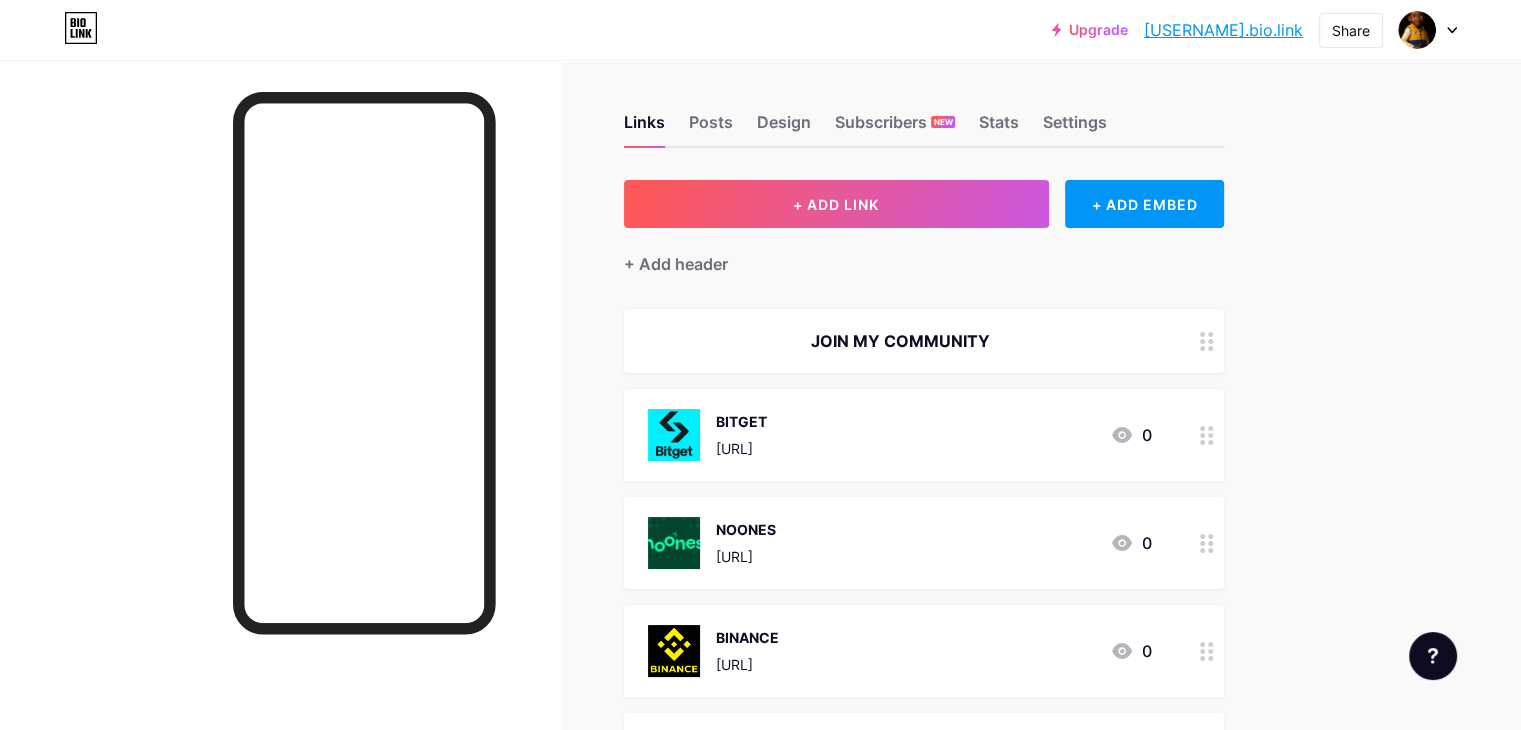 scroll, scrollTop: 0, scrollLeft: 0, axis: both 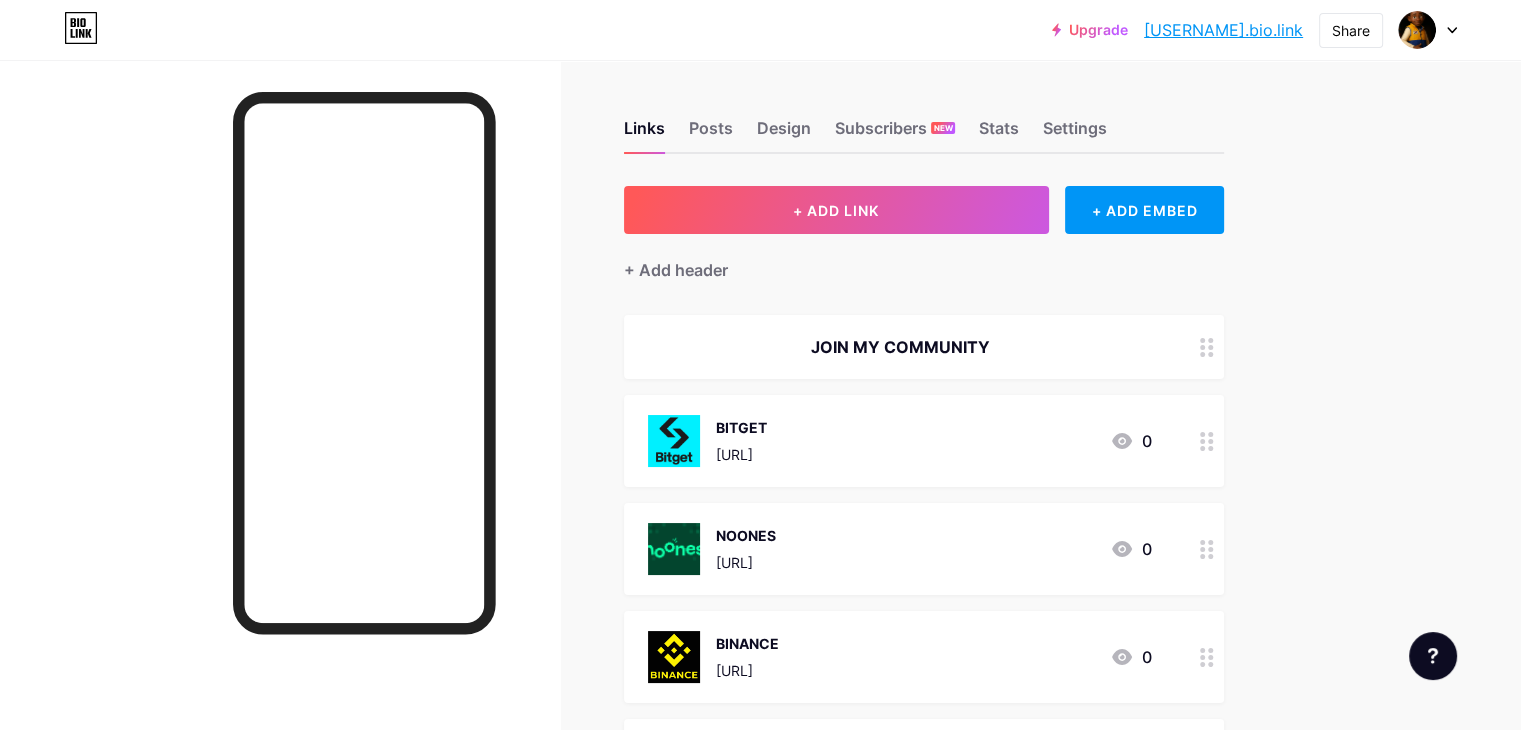 click on "JOIN MY COMMUNITY" at bounding box center (900, 347) 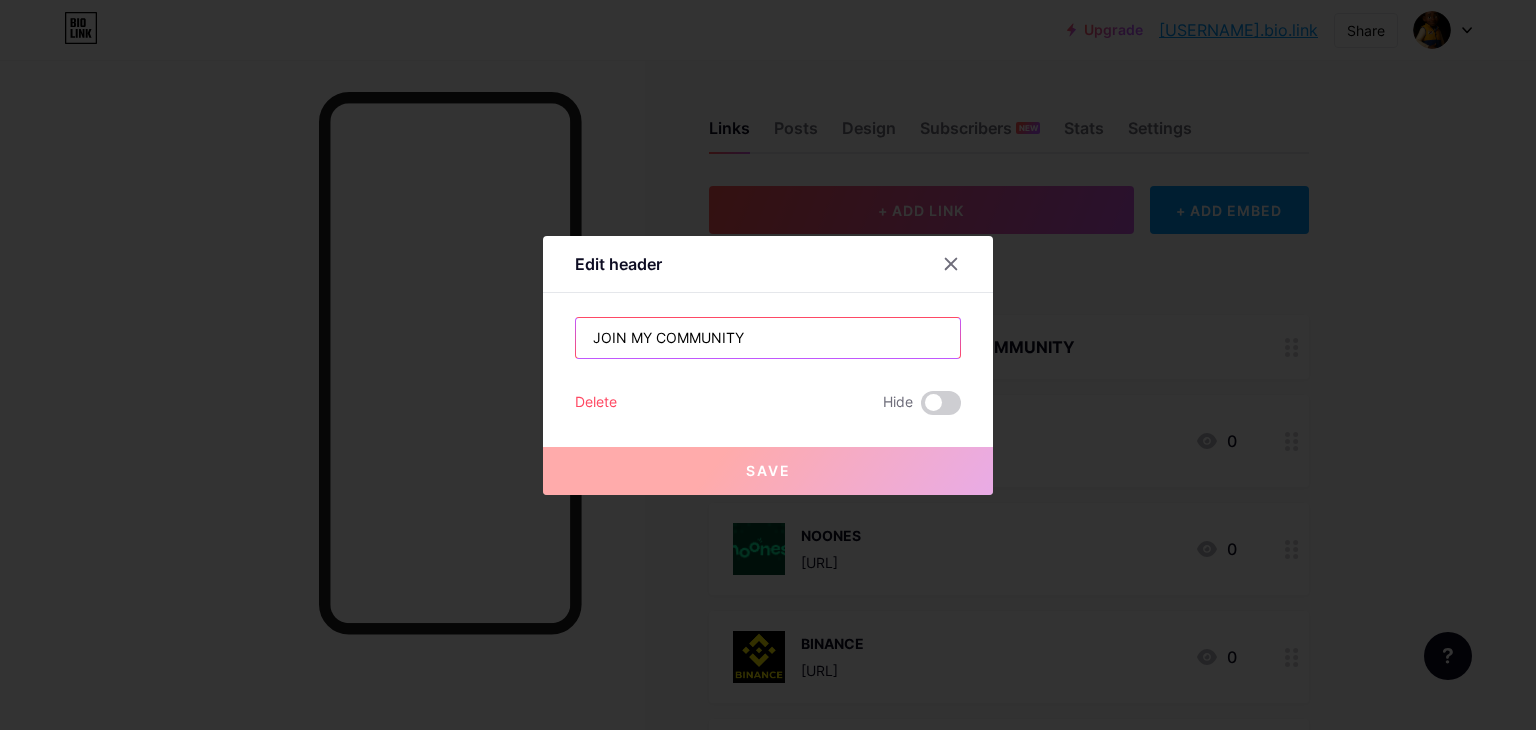 click on "JOIN MY COMMUNITY" at bounding box center [768, 338] 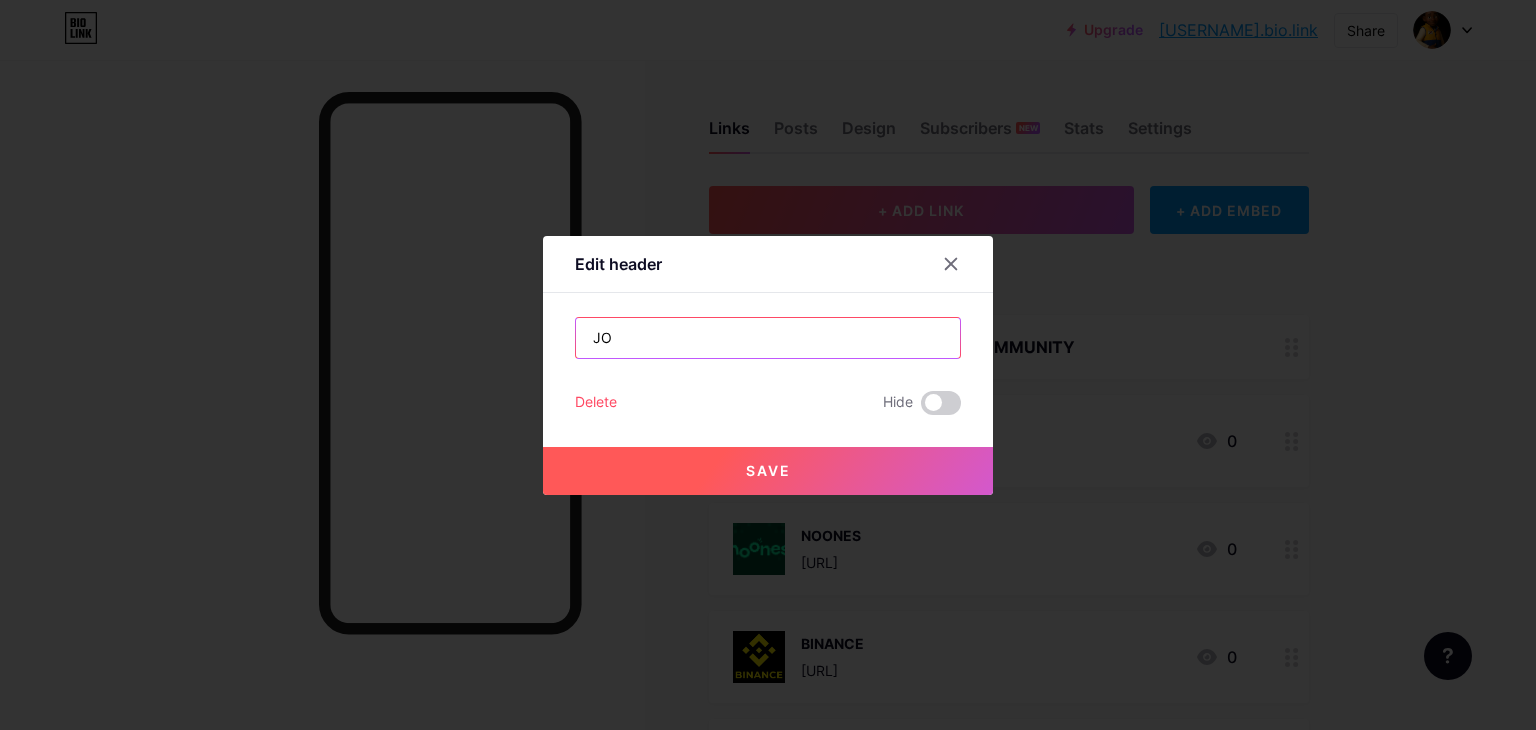 type on "J" 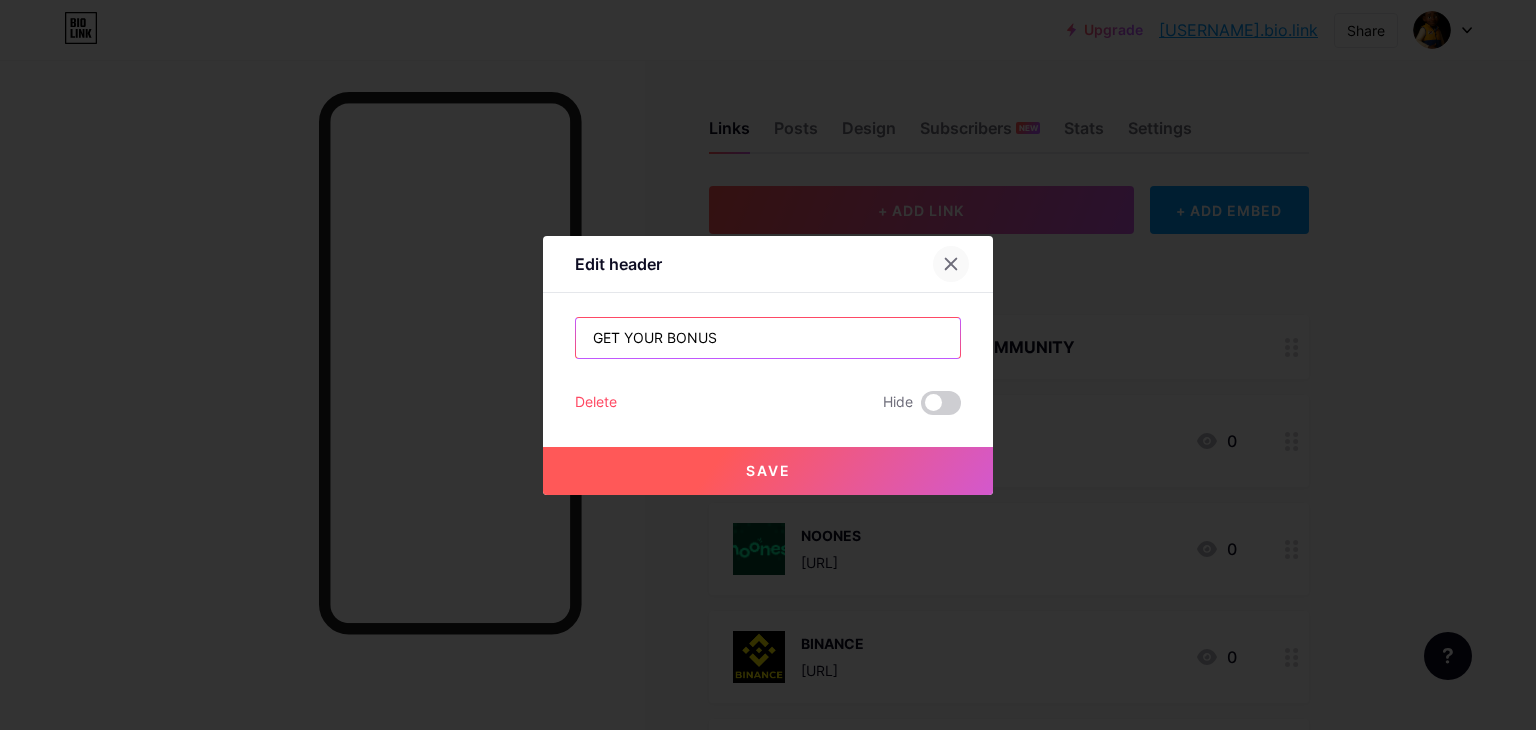 type on "GET YOUR BONUS" 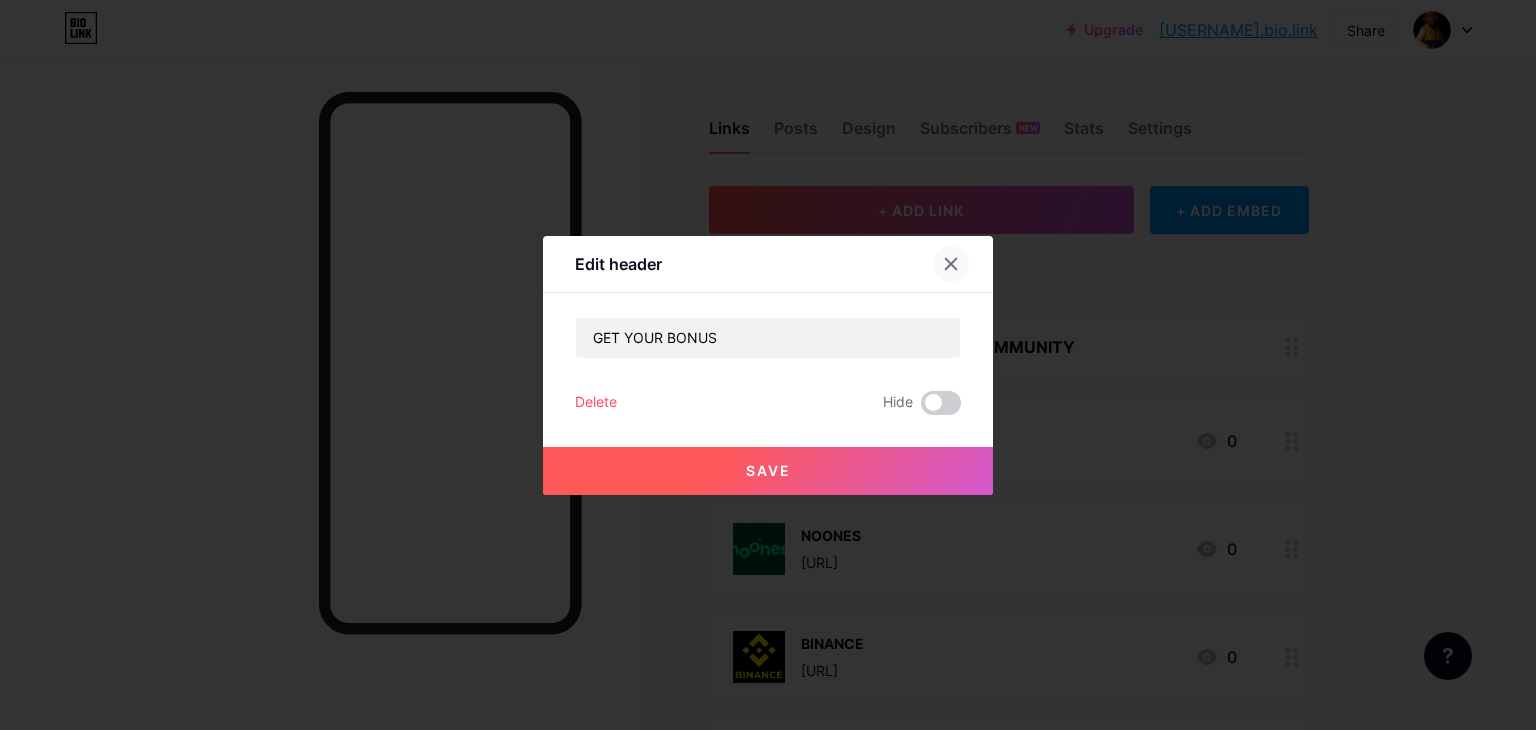 click 